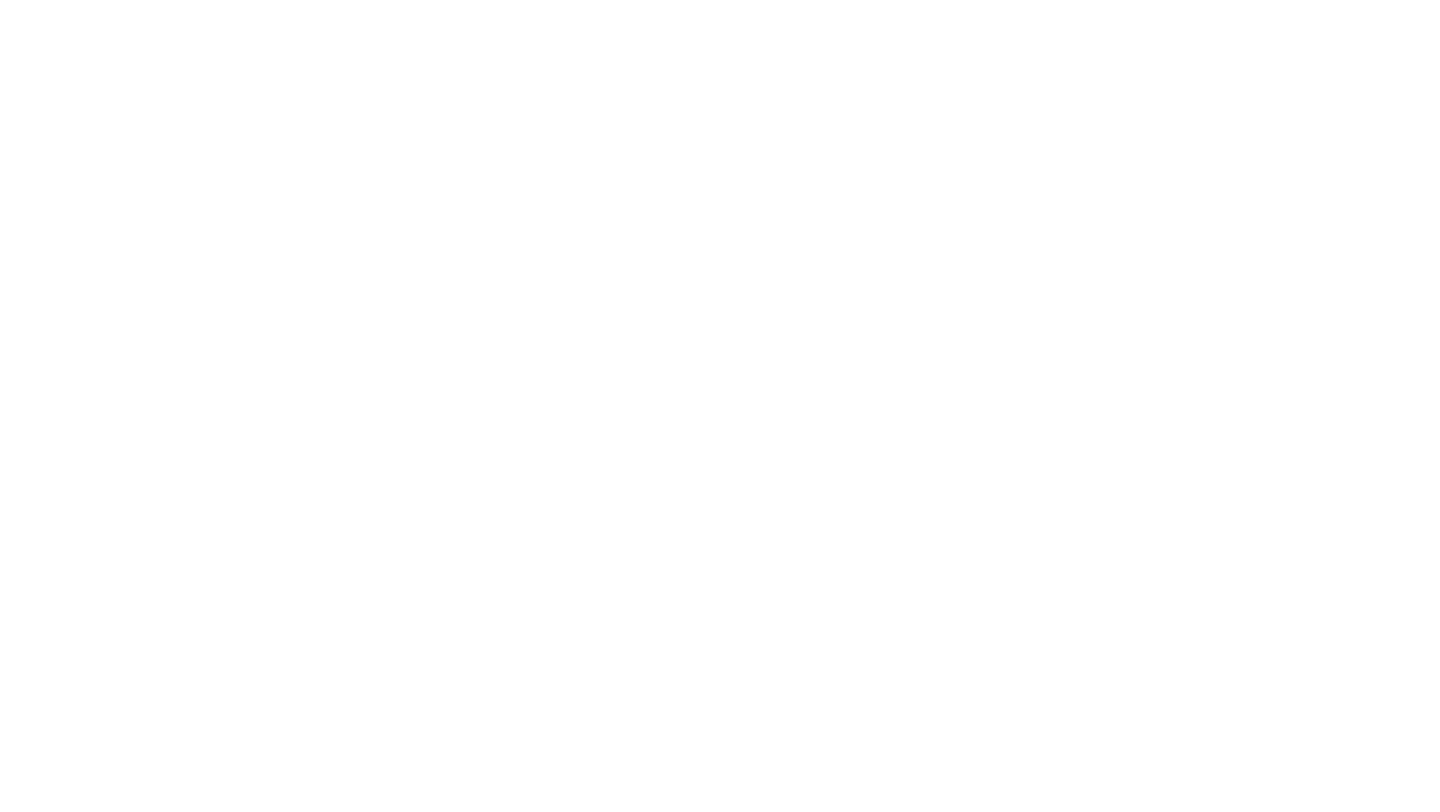 scroll, scrollTop: 0, scrollLeft: 0, axis: both 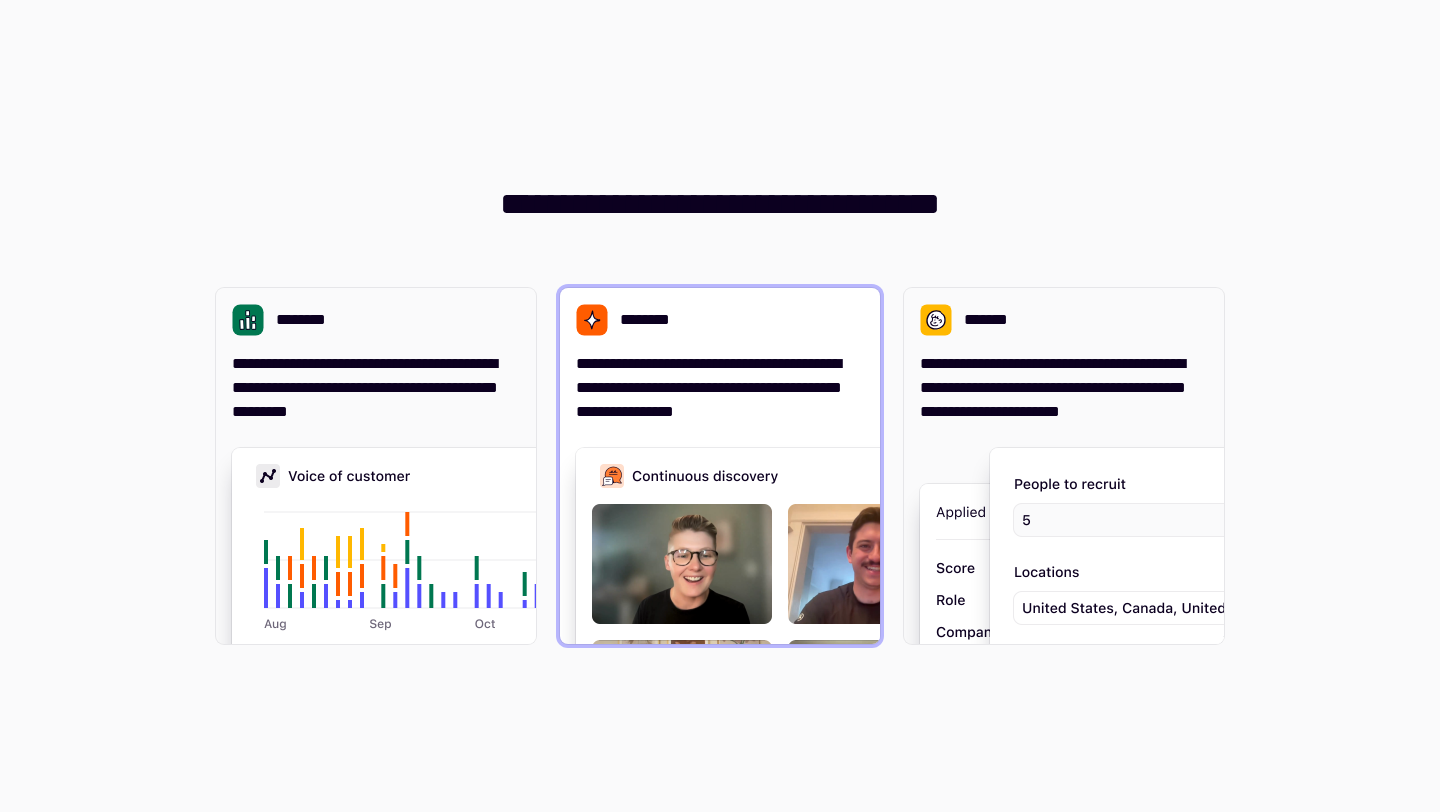 click on "**********" at bounding box center (720, 466) 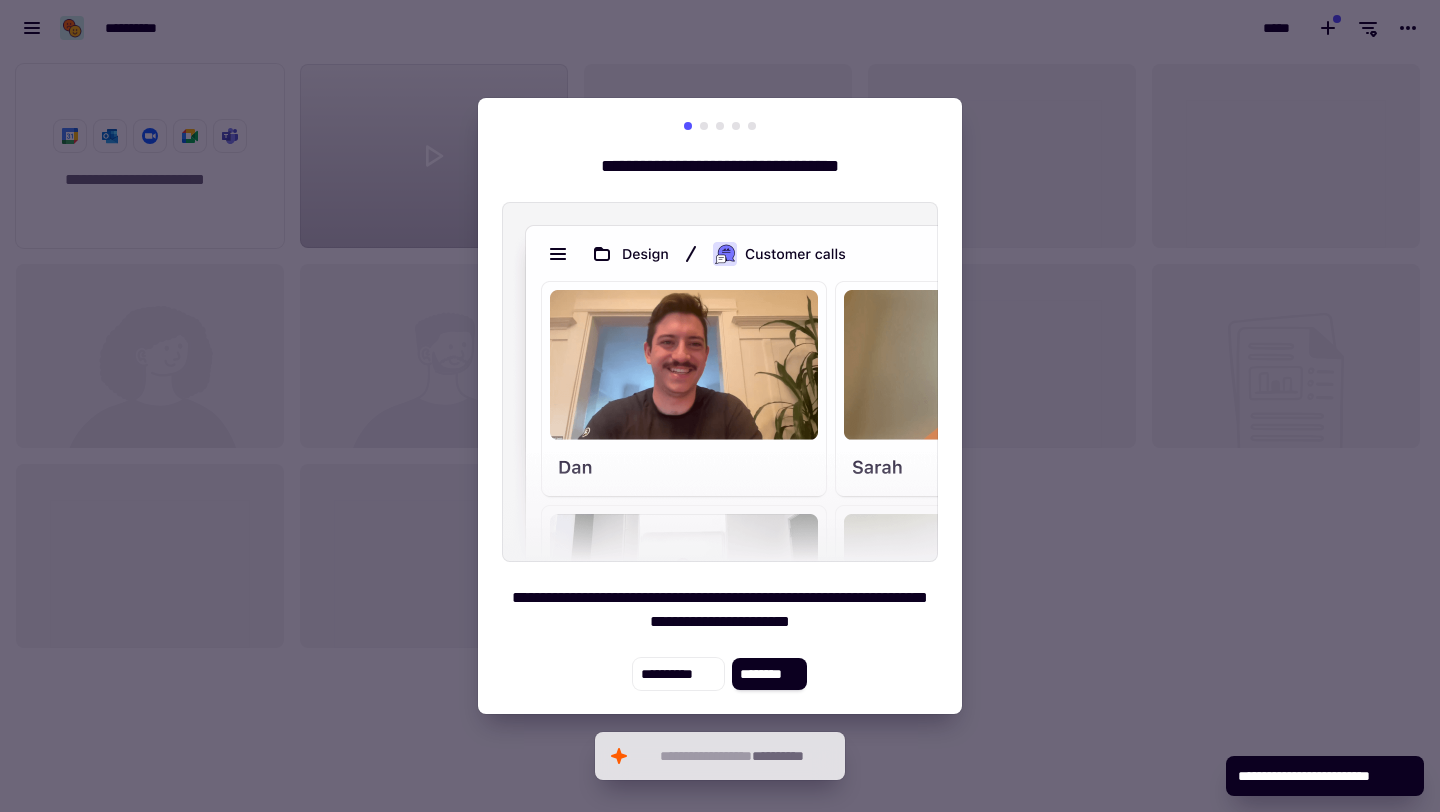 scroll, scrollTop: 1, scrollLeft: 1, axis: both 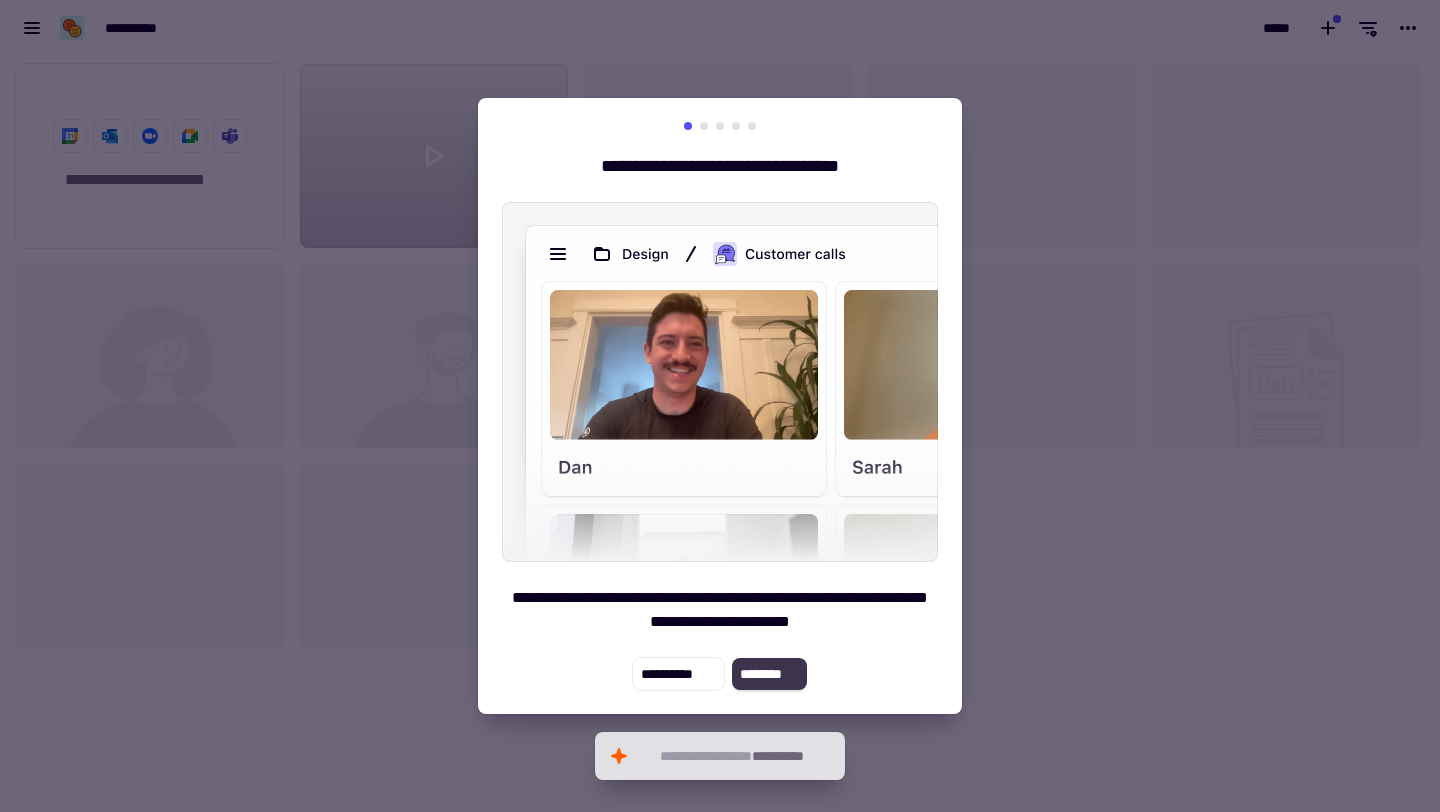 click on "********" 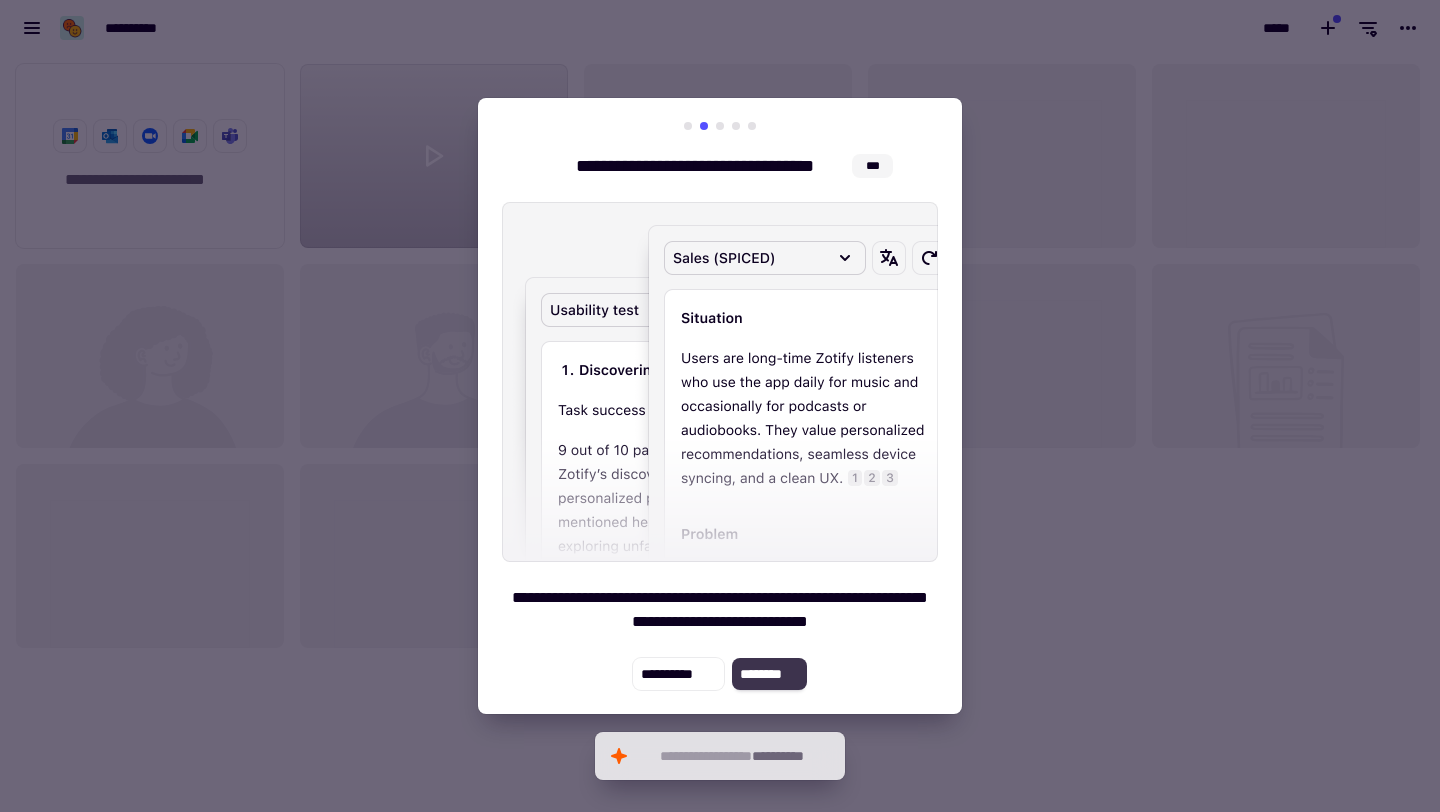 click on "********" 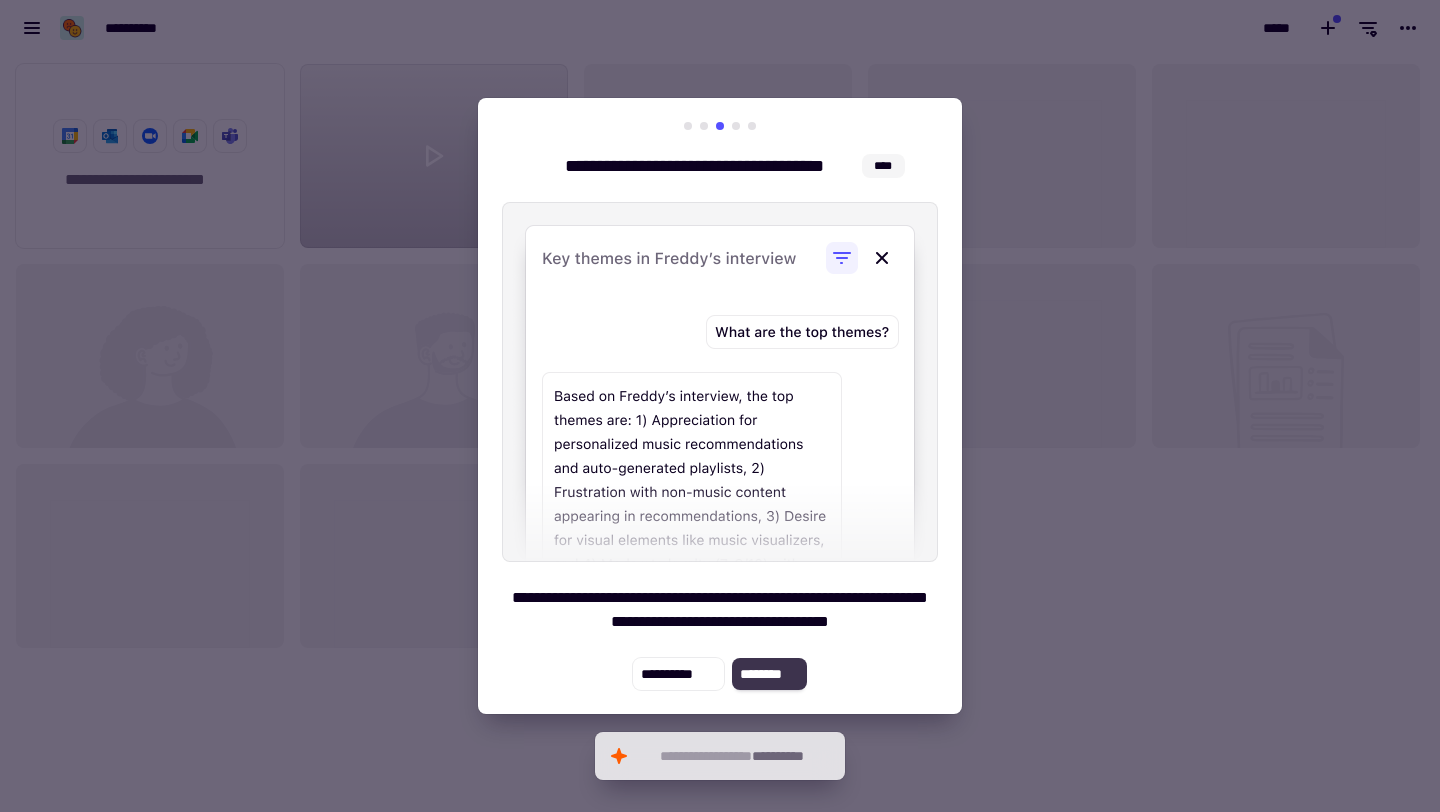 click on "********" 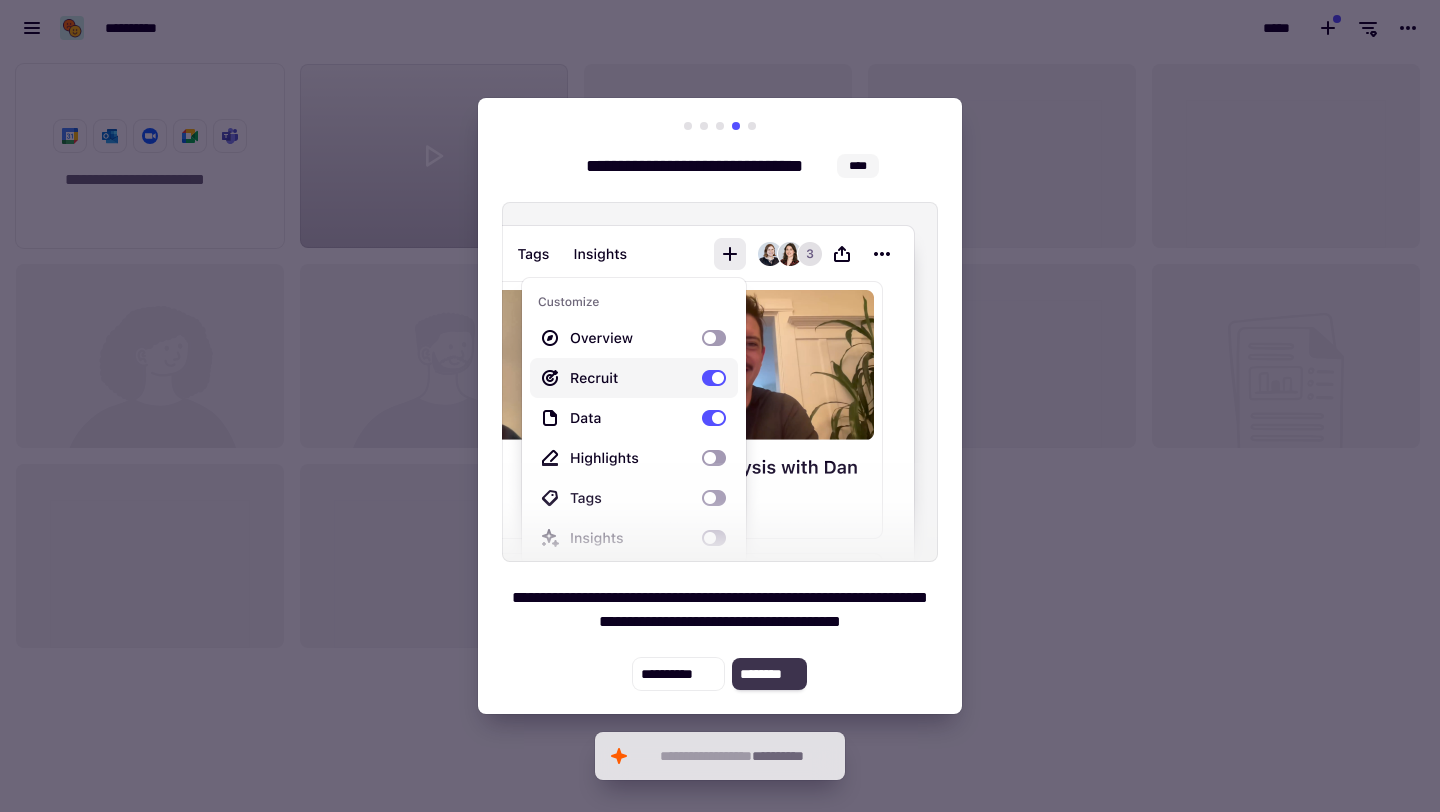 click on "********" 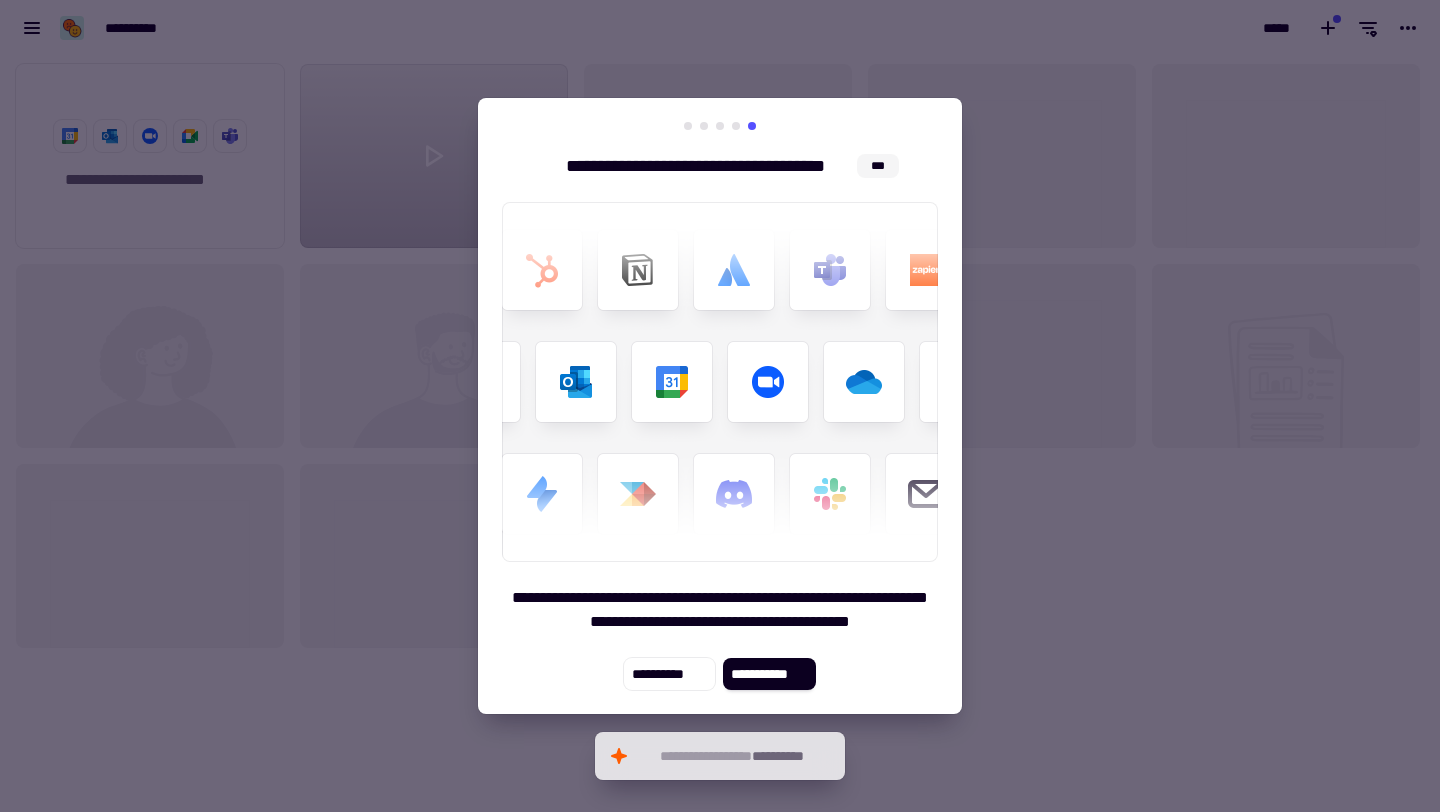 click at bounding box center (720, 406) 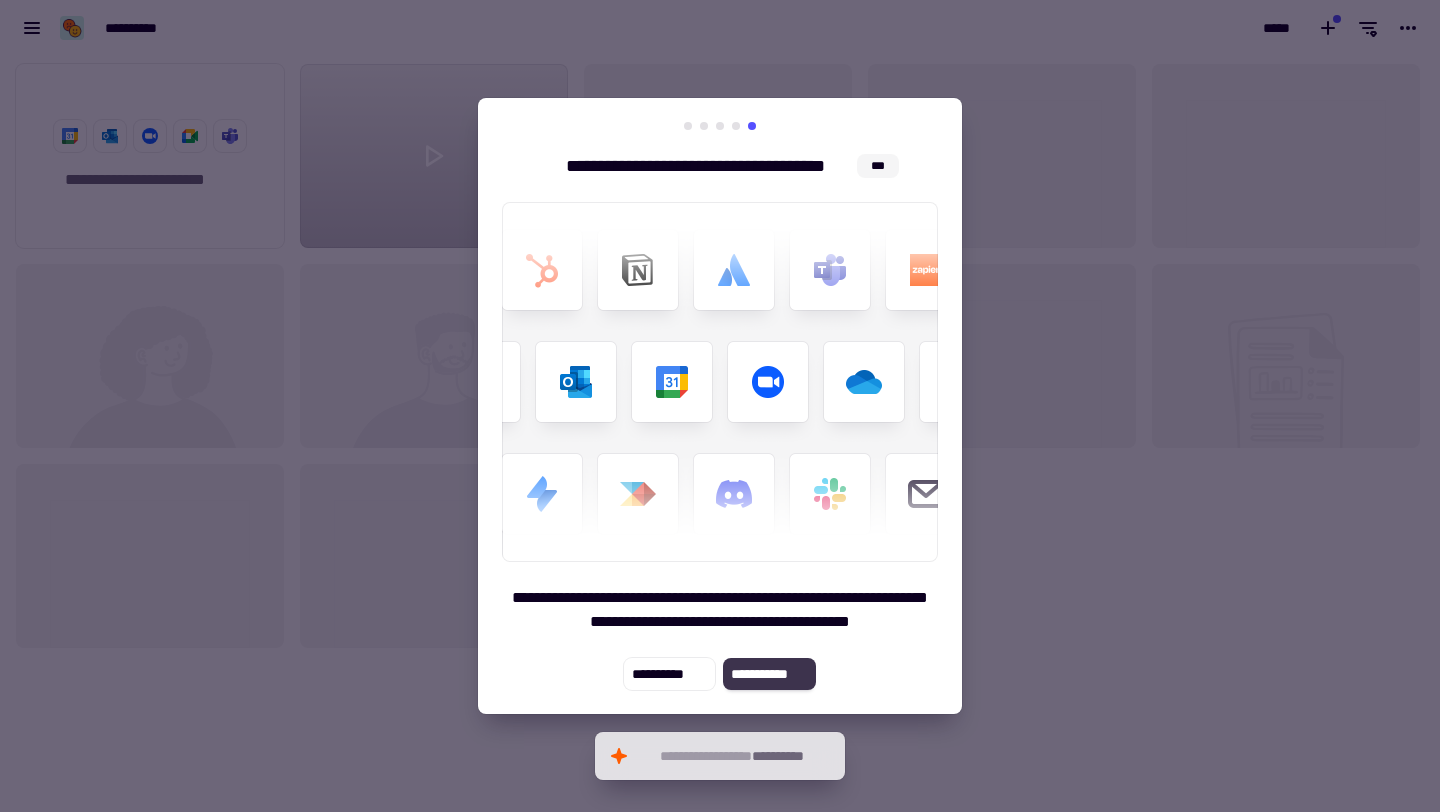 click on "**********" 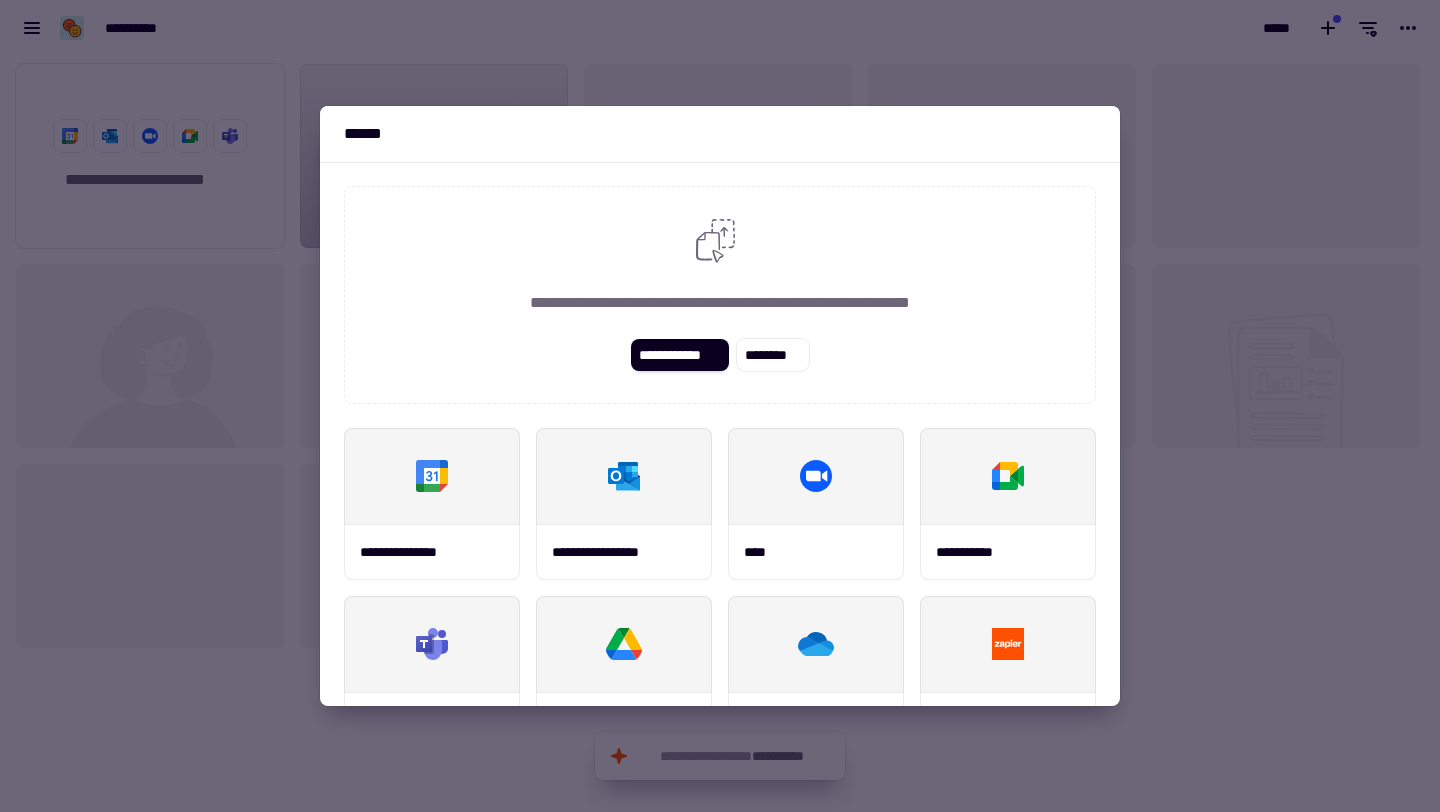 click at bounding box center [720, 406] 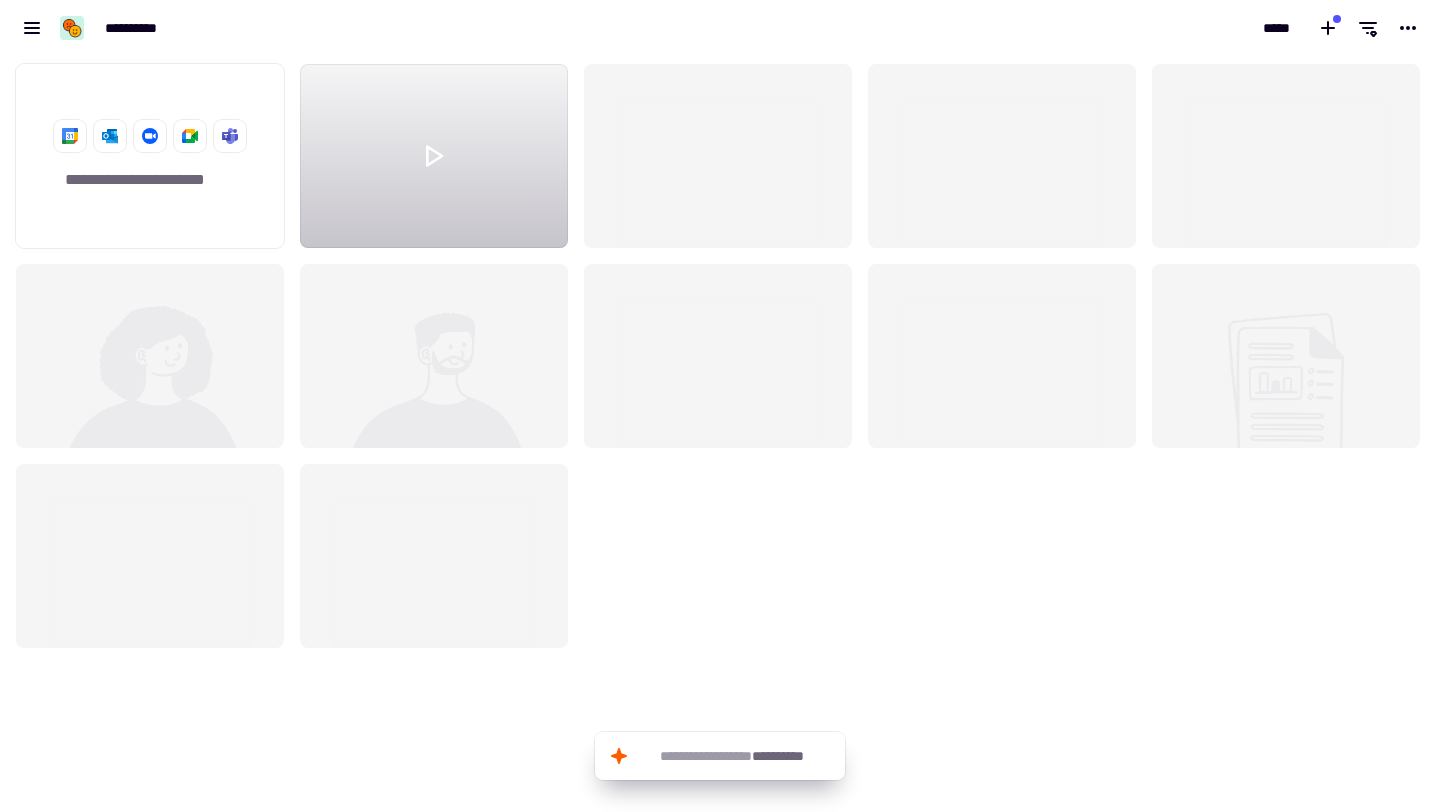 scroll, scrollTop: 1, scrollLeft: 1, axis: both 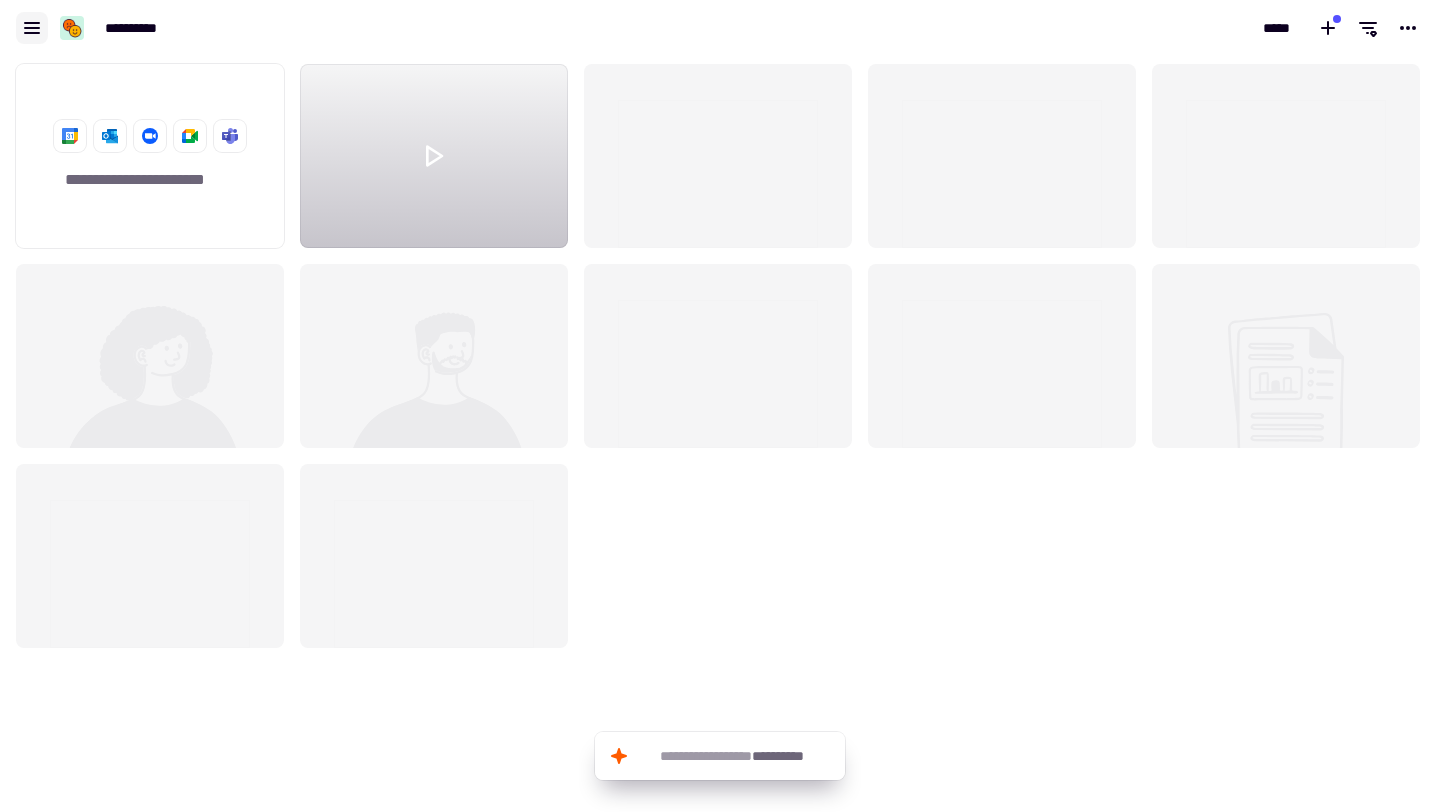click 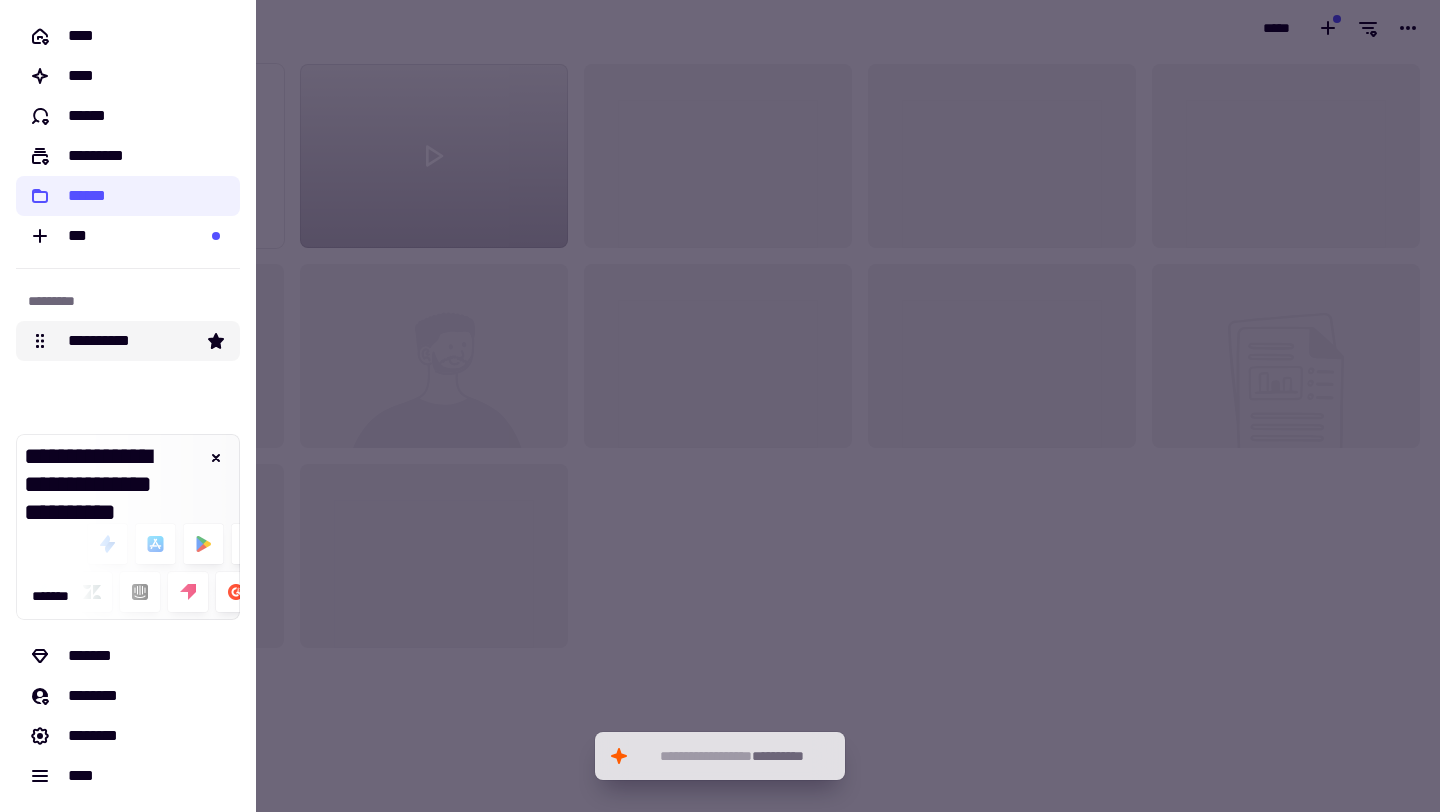 click on "**********" 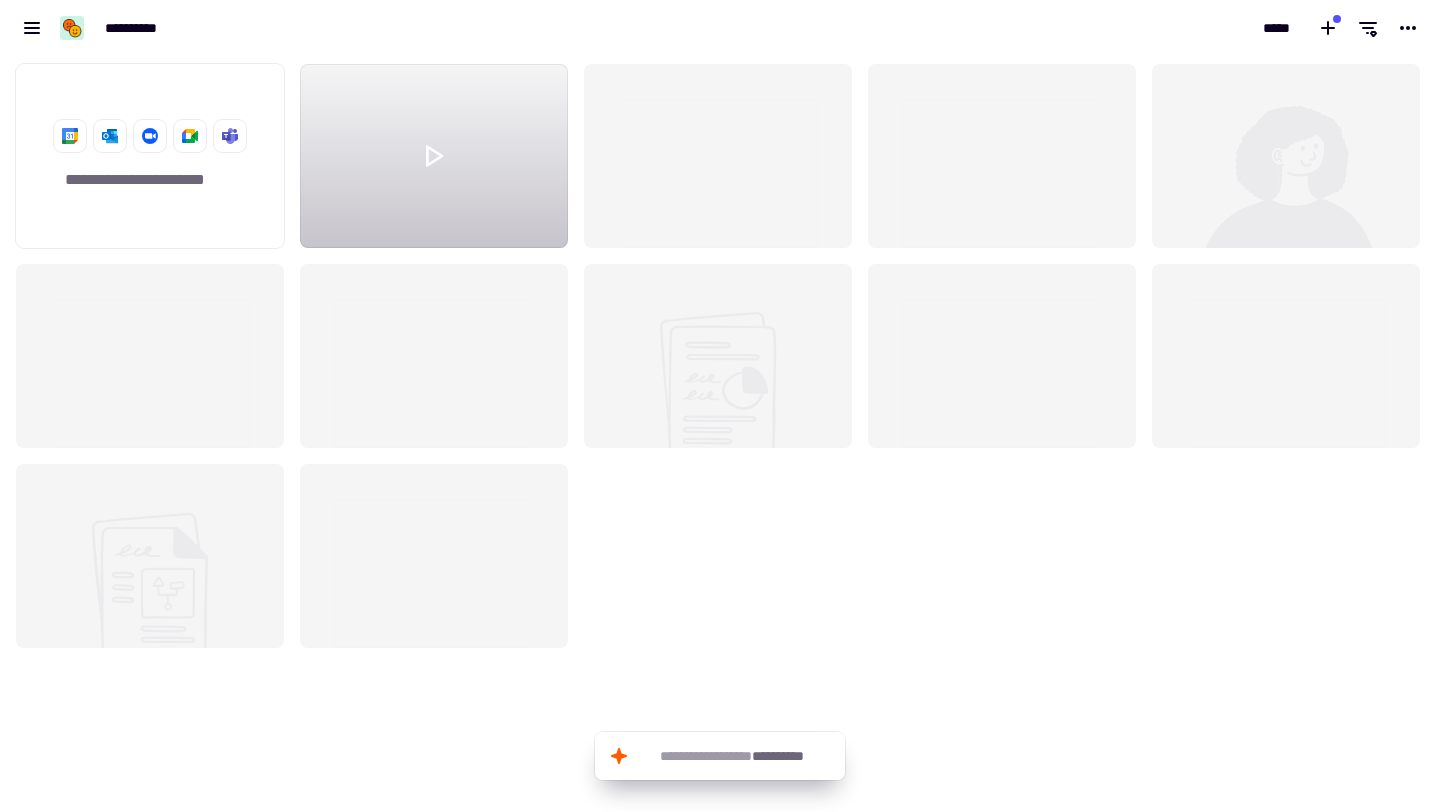 scroll, scrollTop: 1, scrollLeft: 1, axis: both 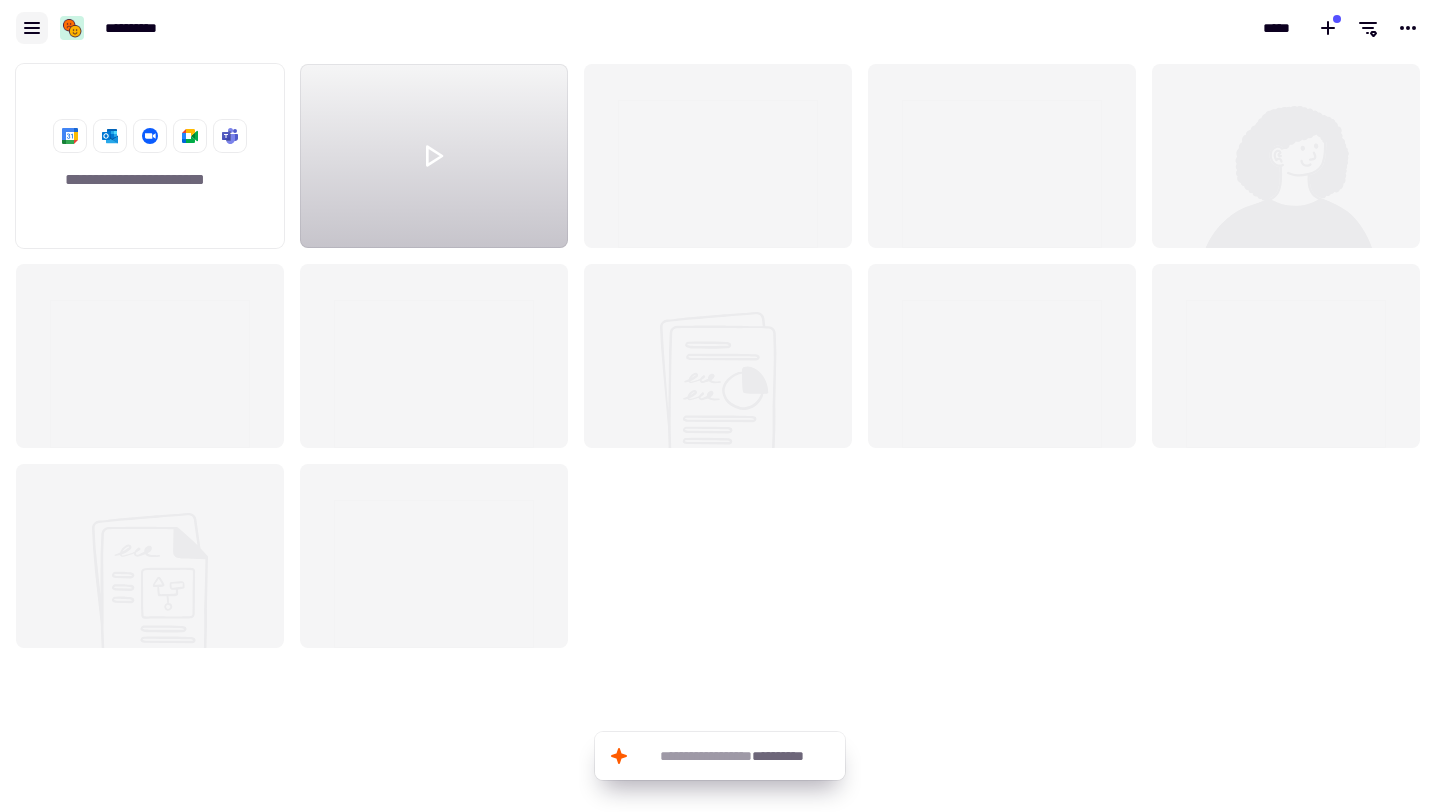 click 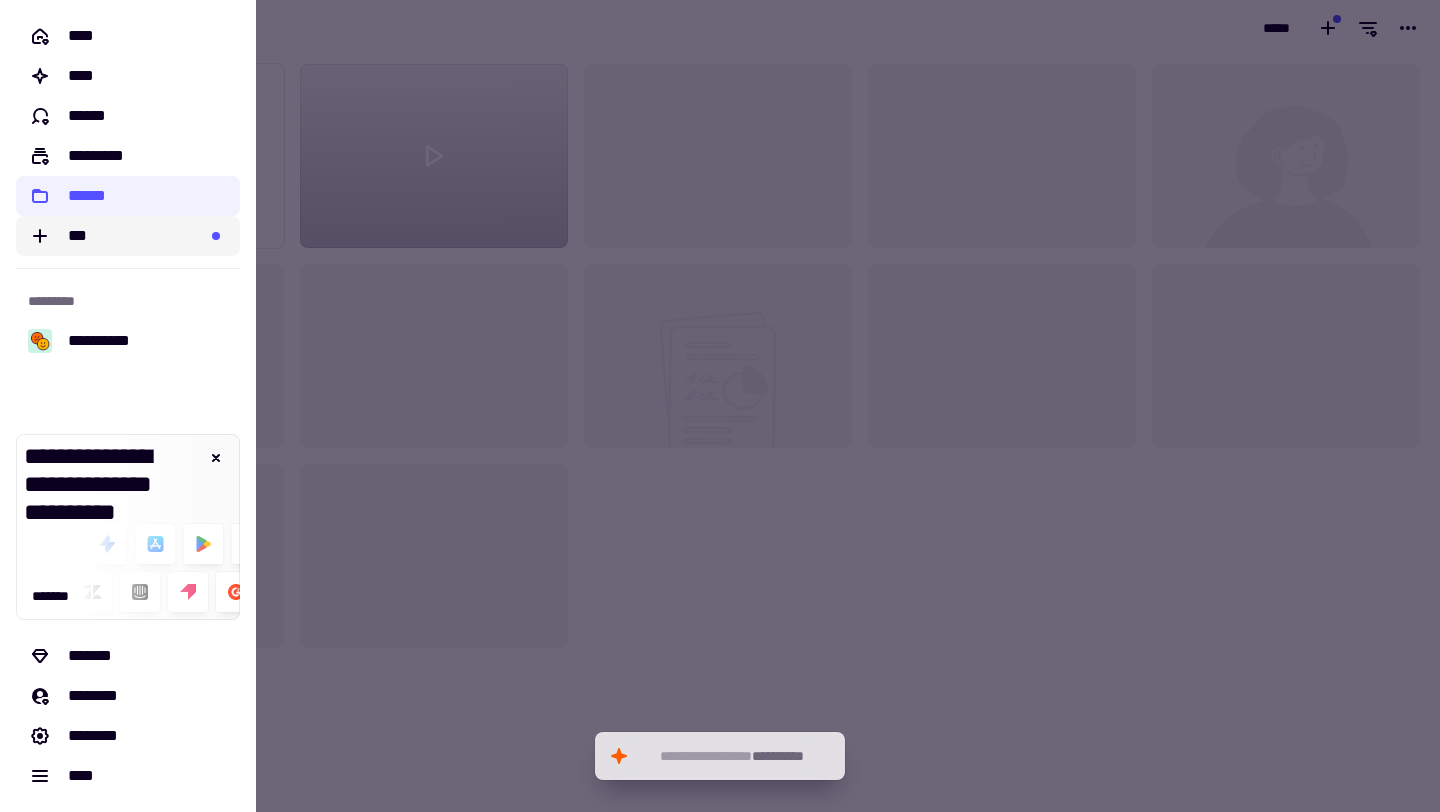 click on "***" 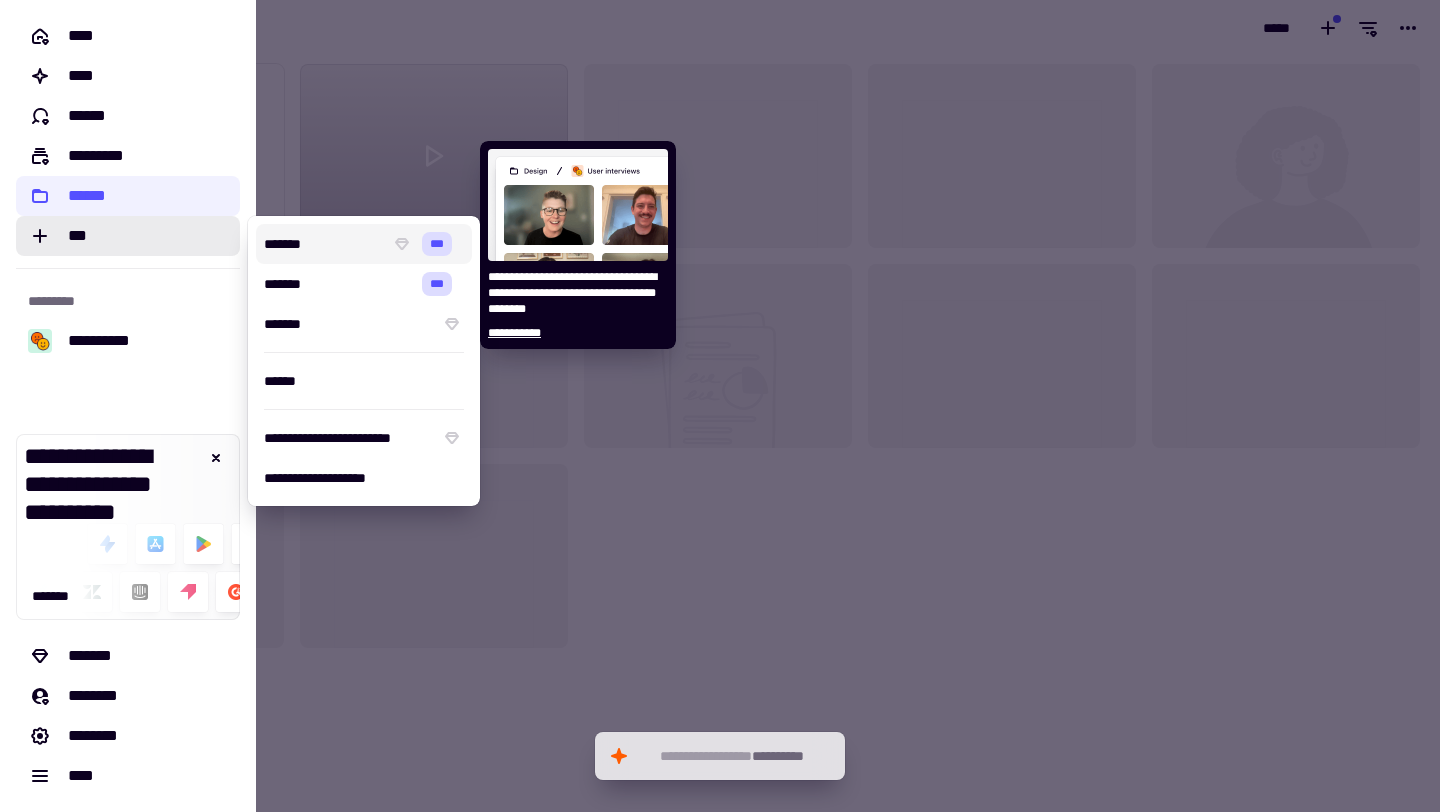 click on "*******" at bounding box center [323, 244] 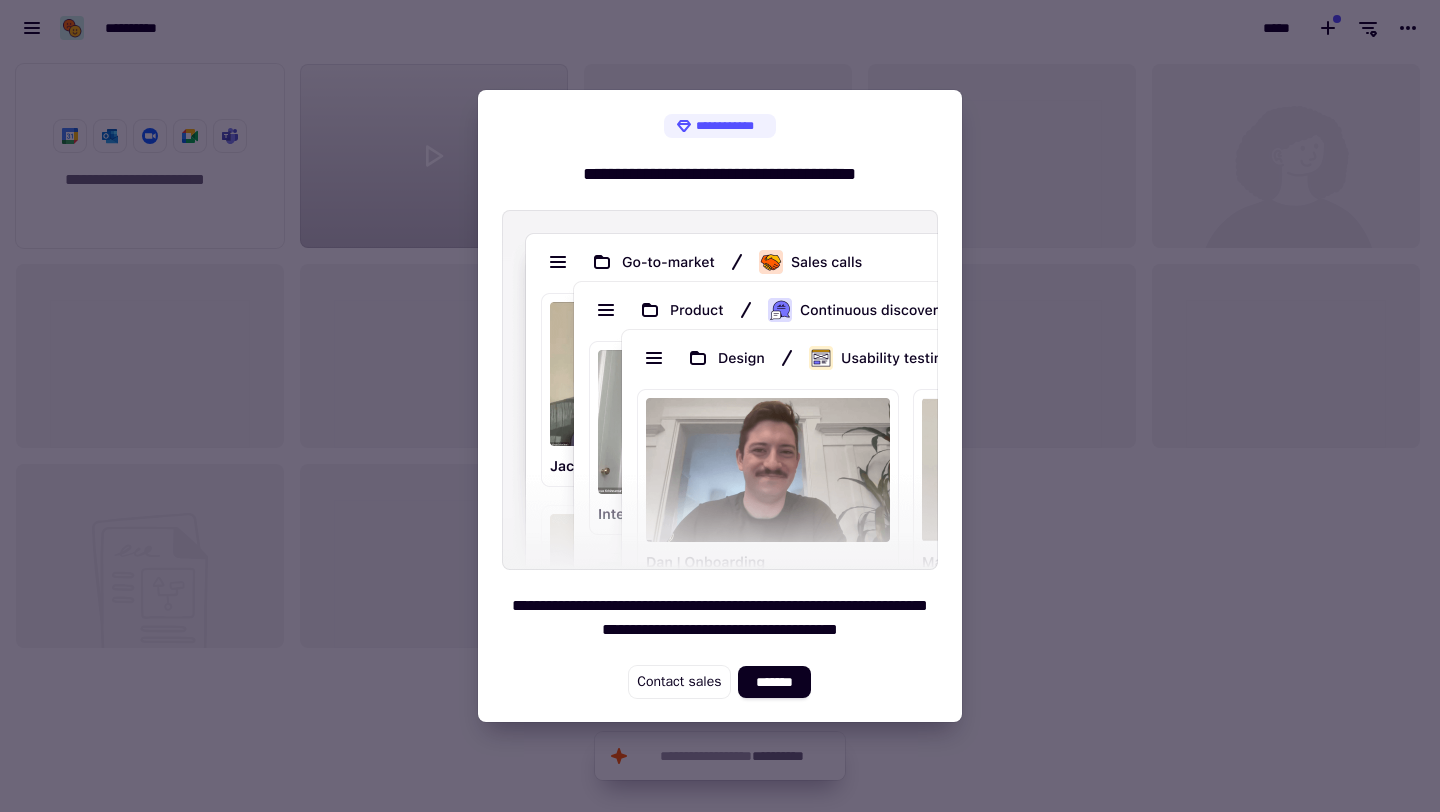 click at bounding box center (720, 406) 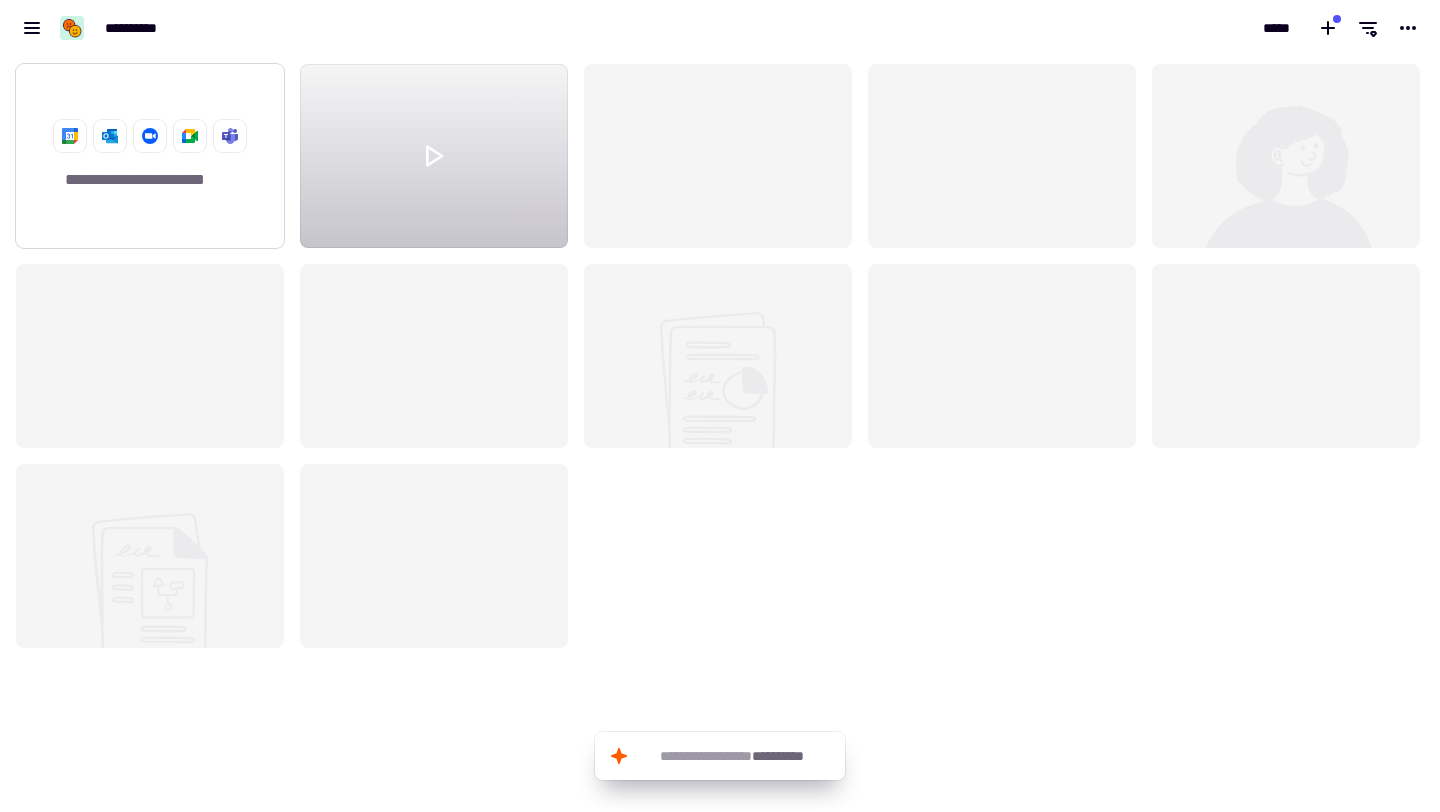 click on "**********" 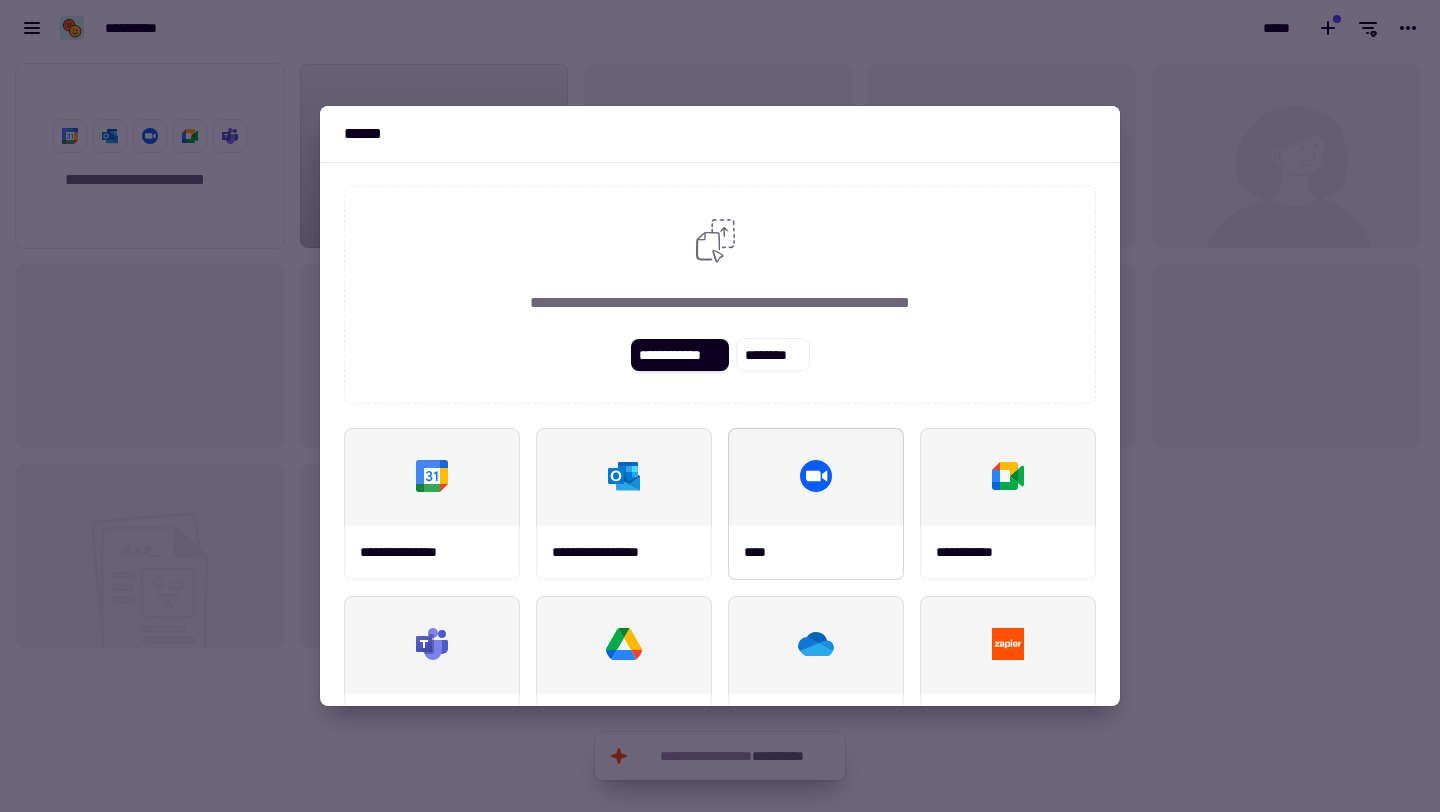 click on "****" at bounding box center [816, 552] 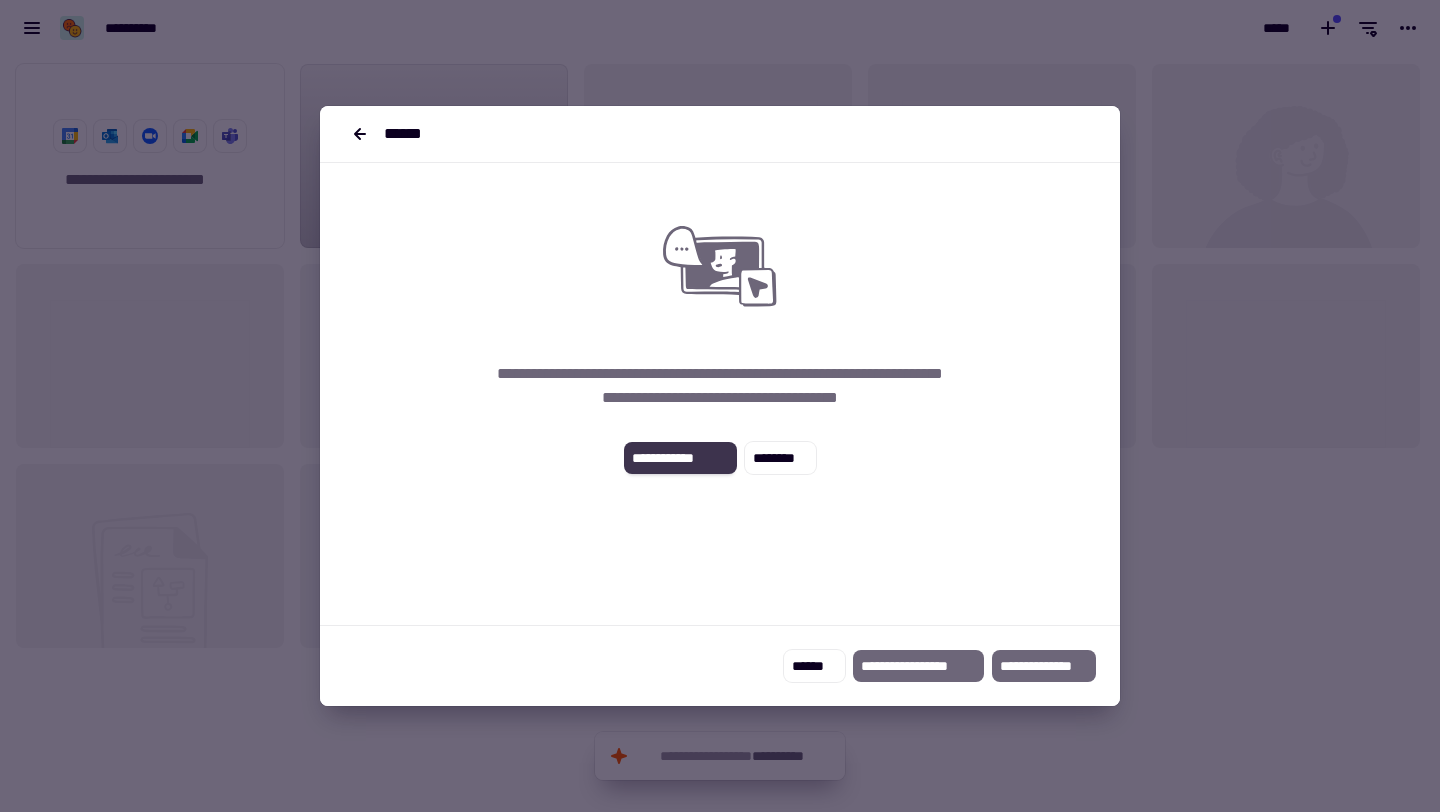 click on "**********" 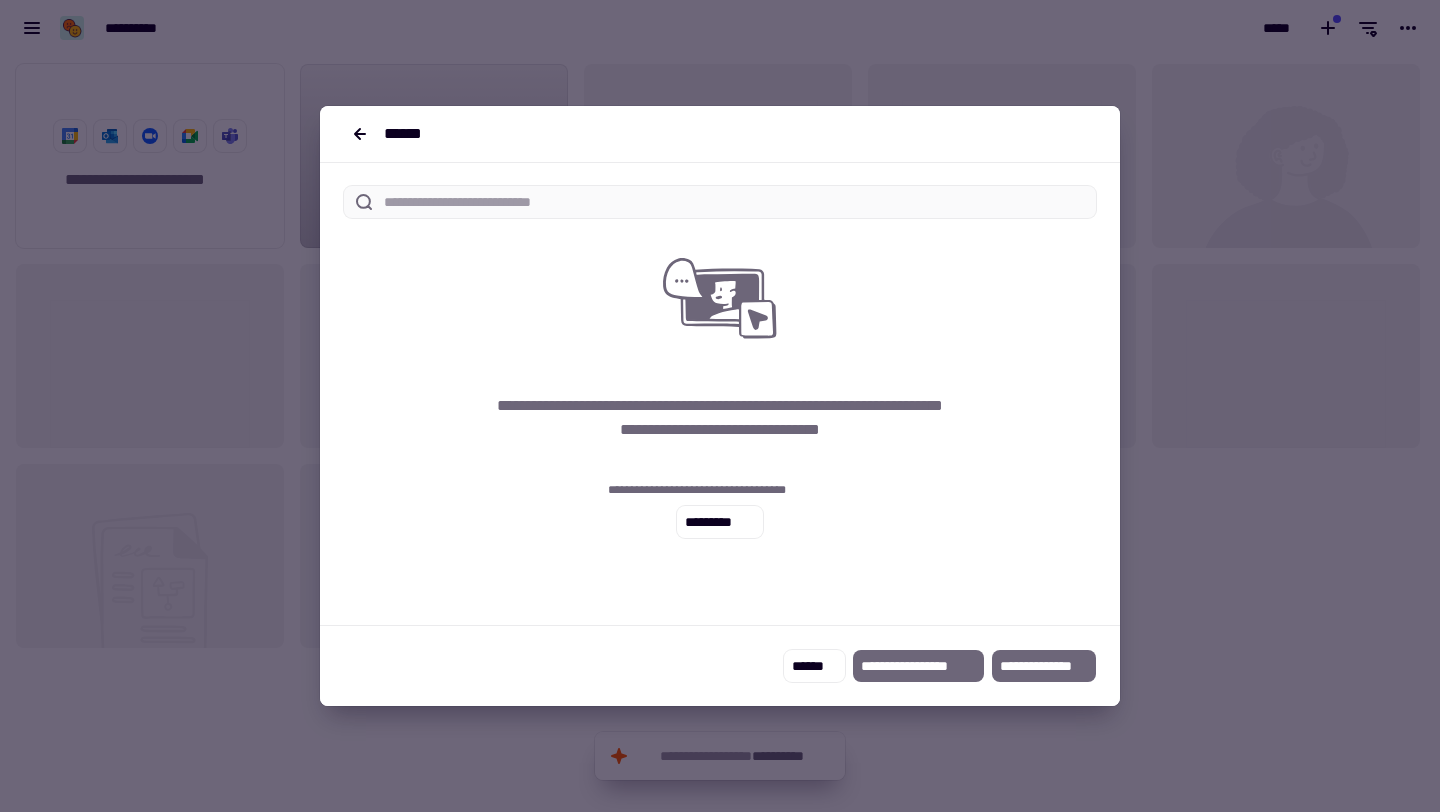 click on "**********" 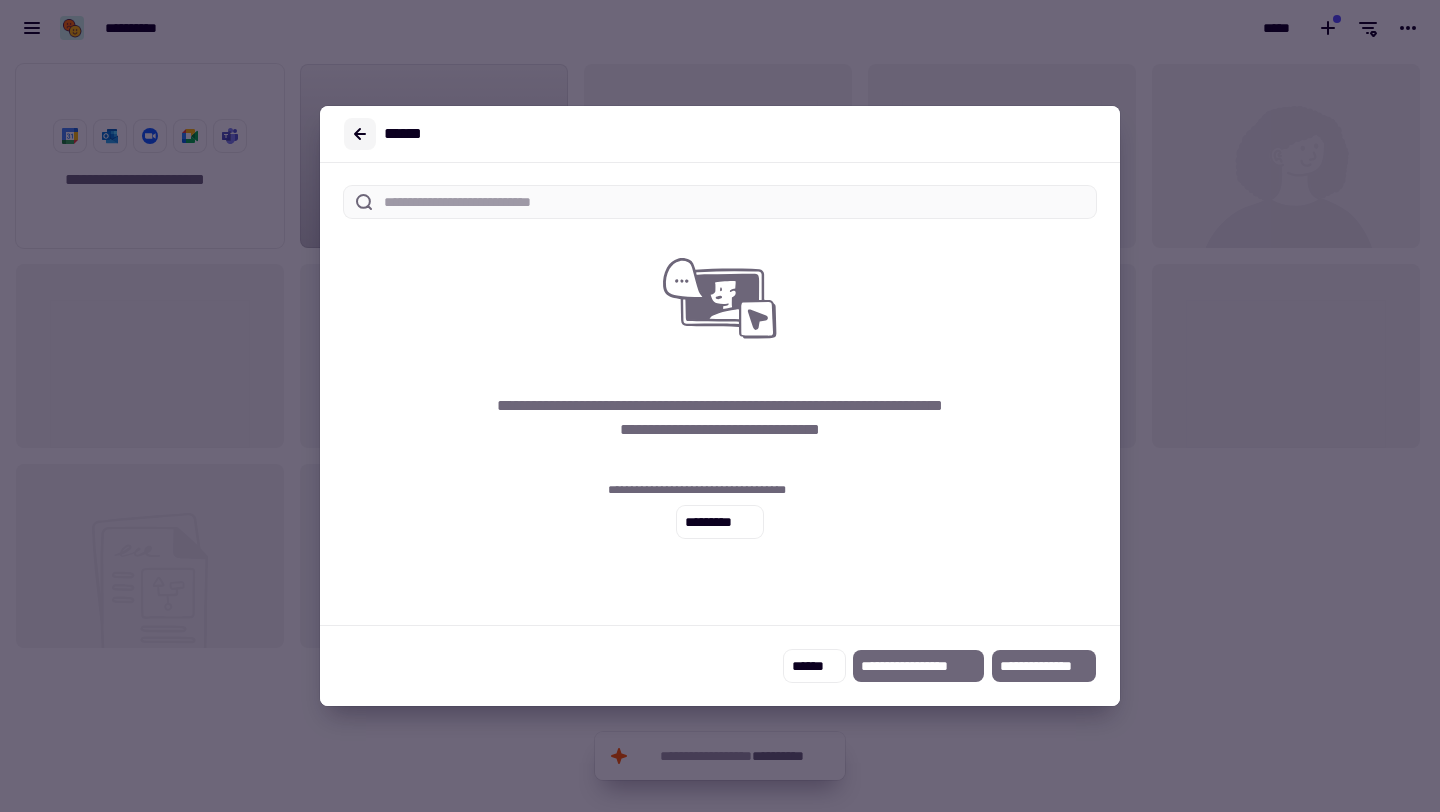 click 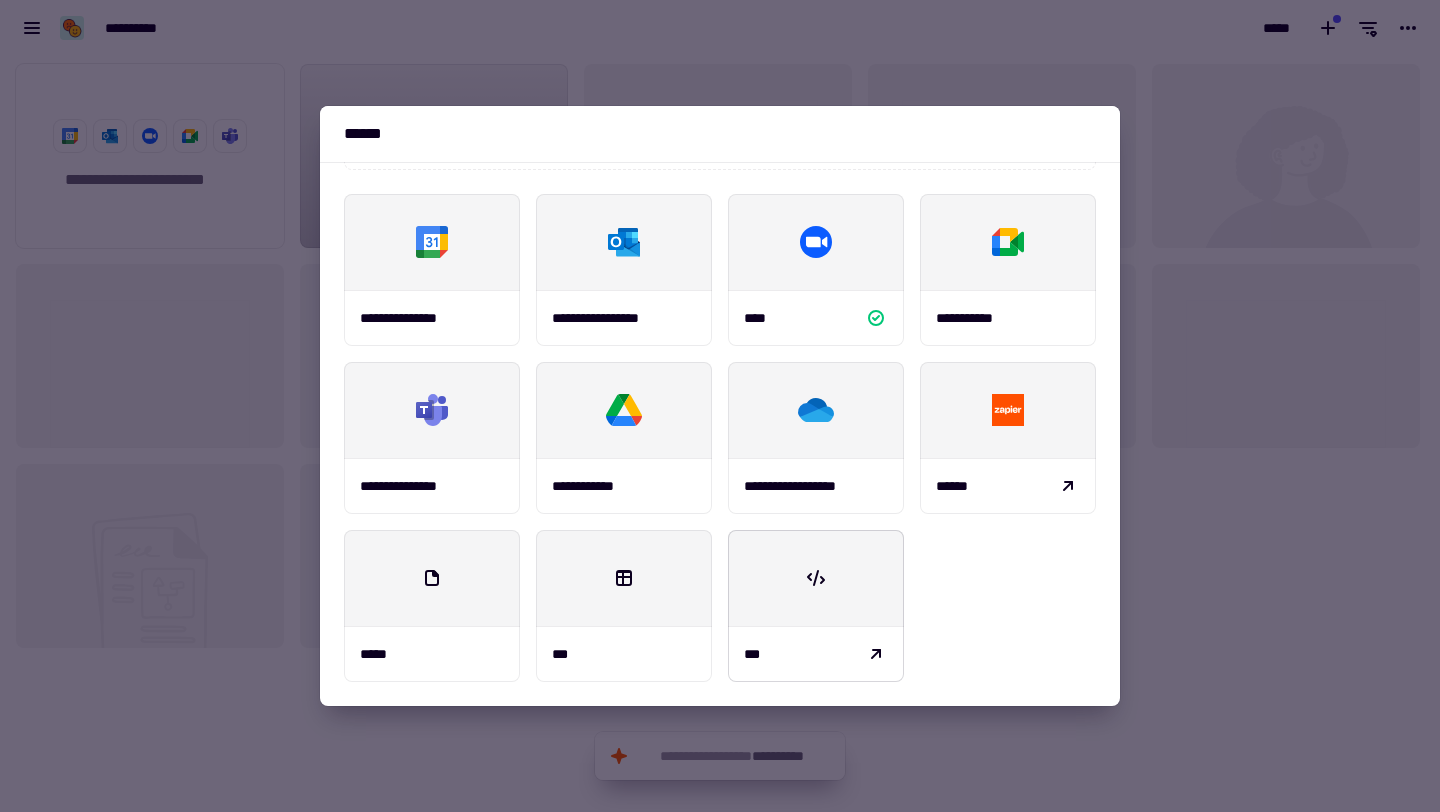 scroll, scrollTop: 0, scrollLeft: 0, axis: both 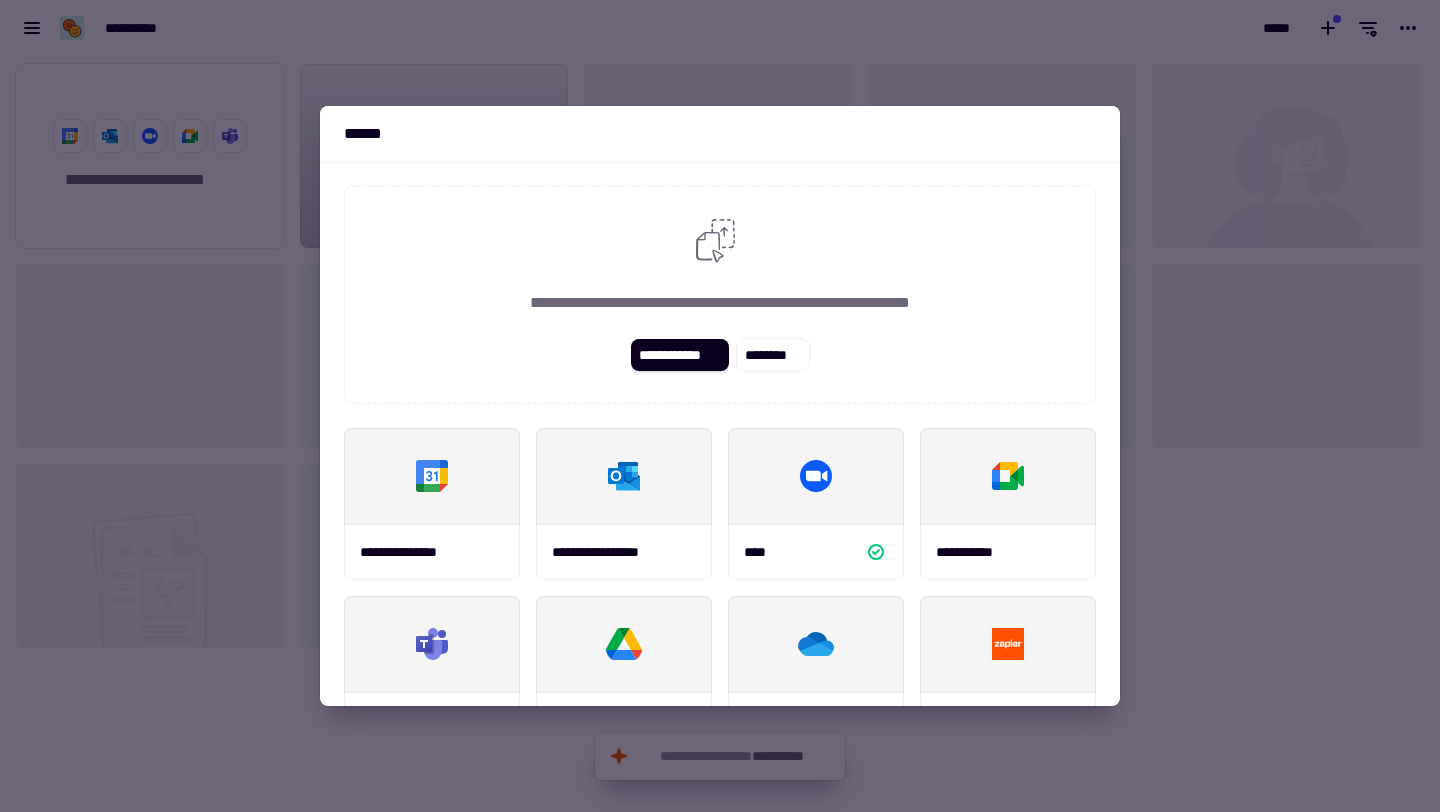 click at bounding box center [720, 406] 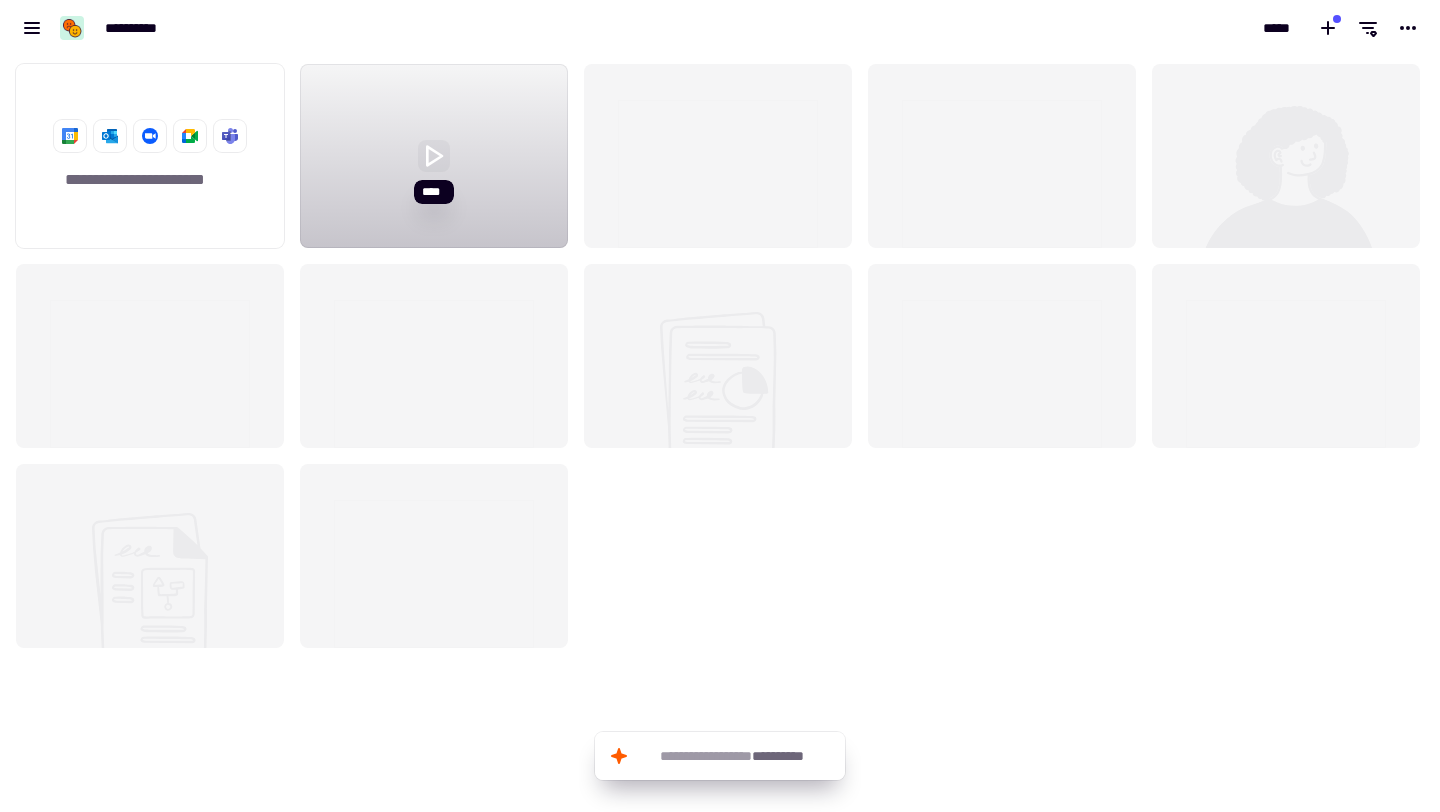 click 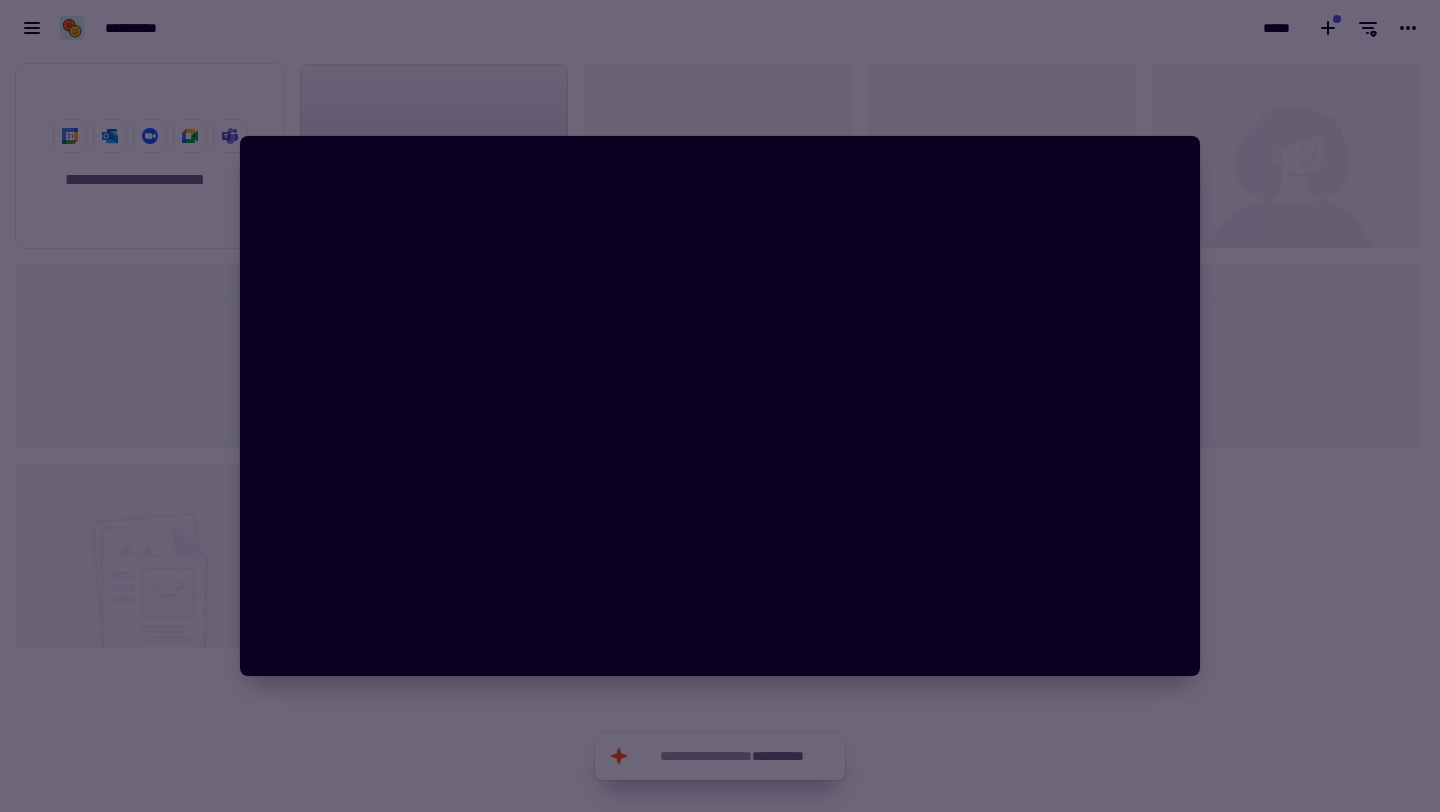 click at bounding box center (720, 406) 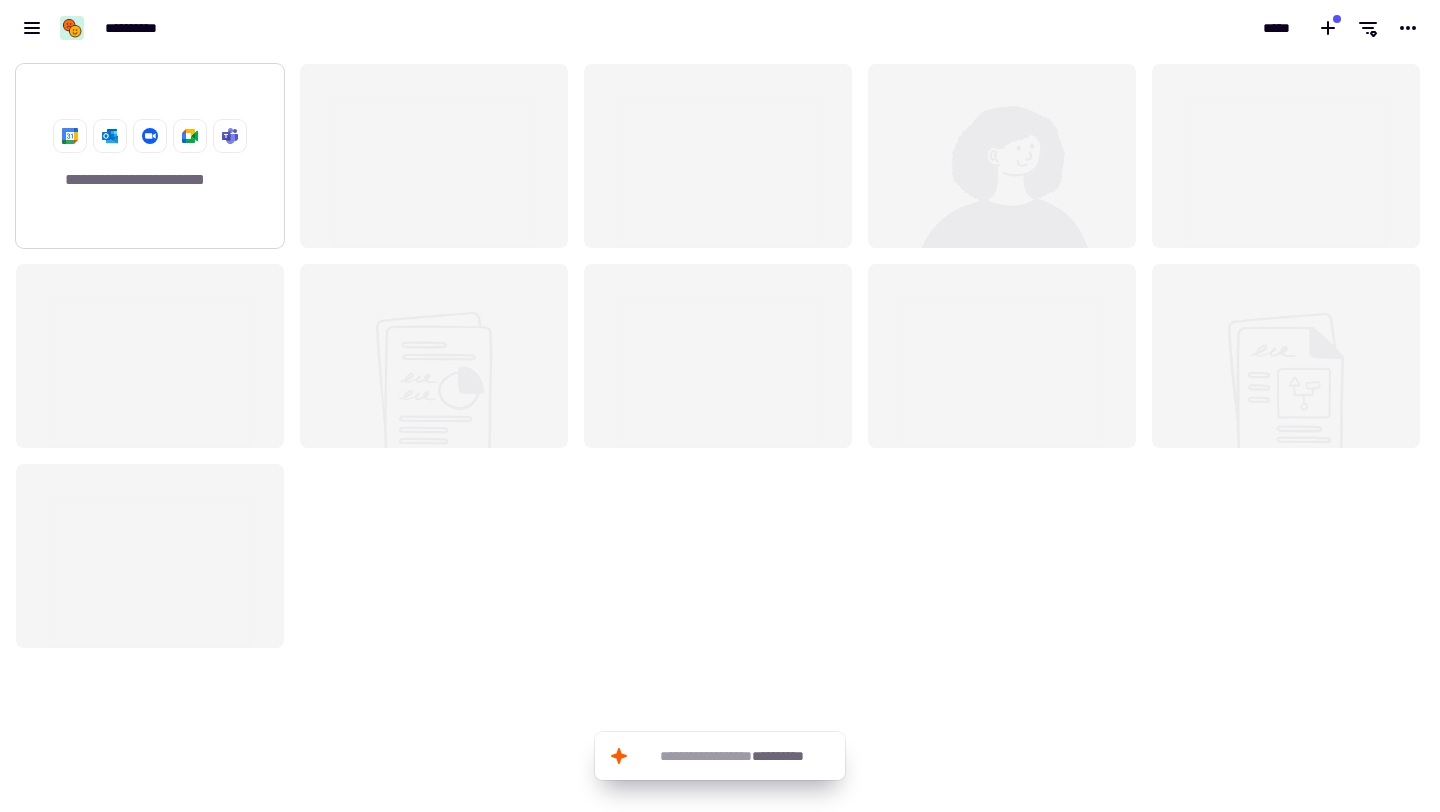 click on "**********" 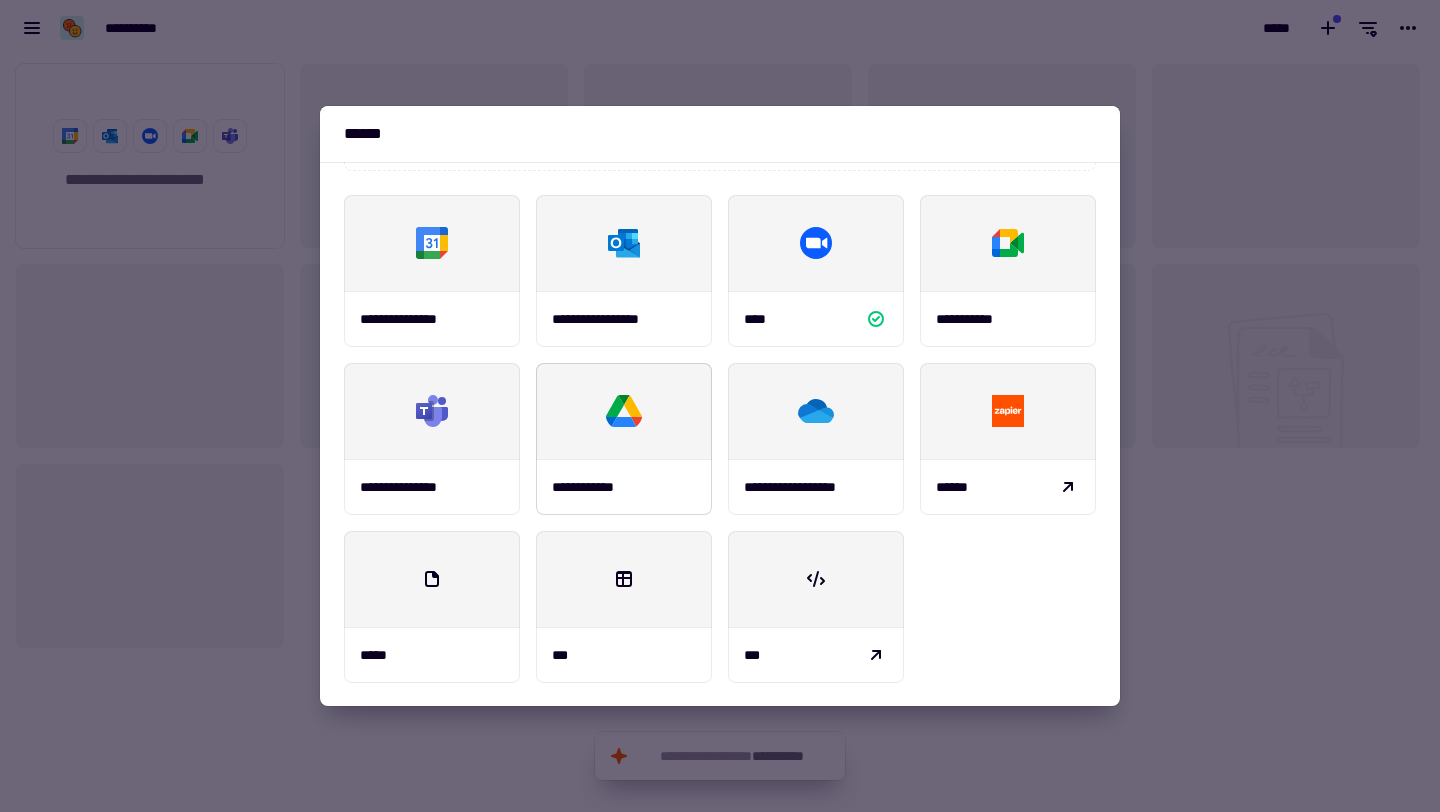 scroll, scrollTop: 0, scrollLeft: 0, axis: both 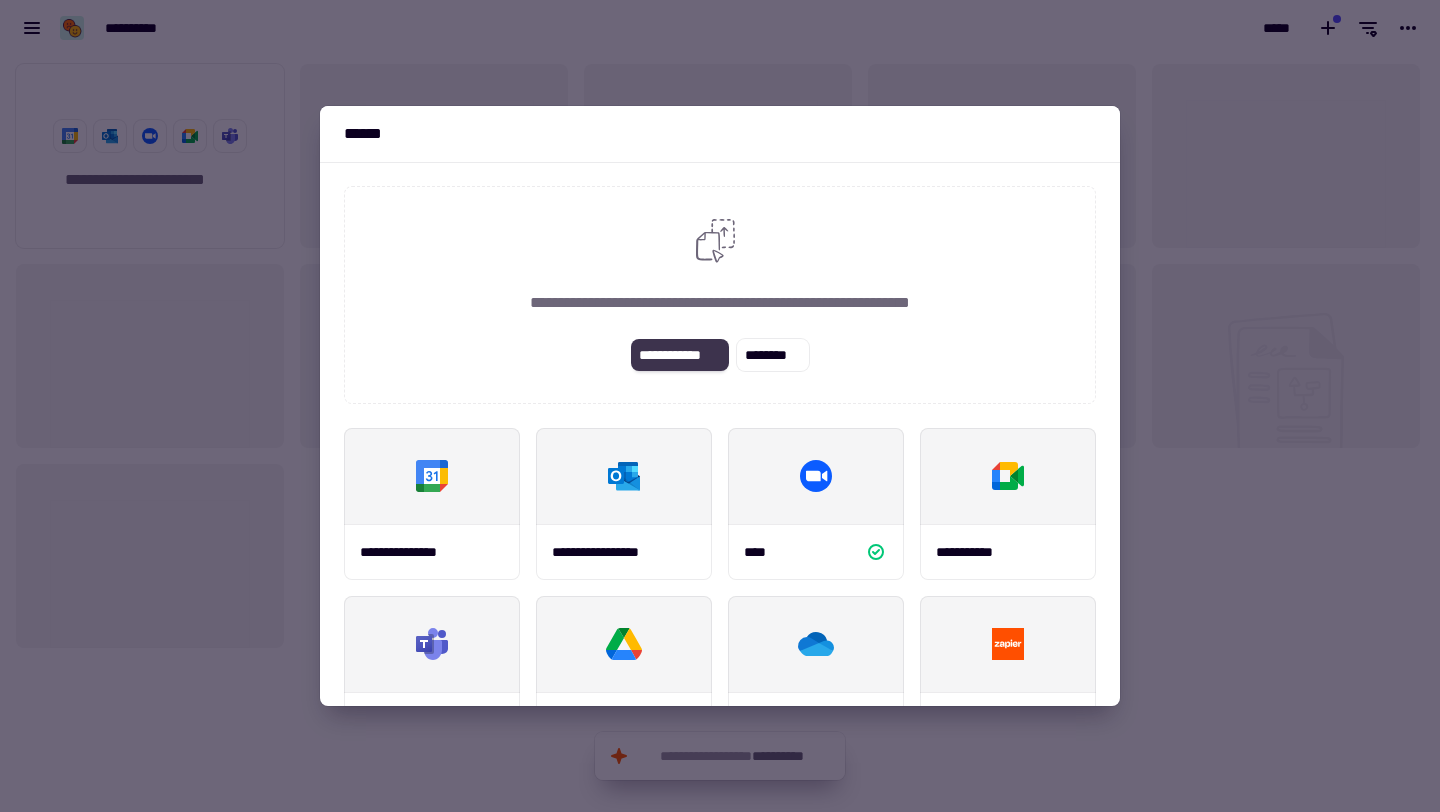 click on "**********" 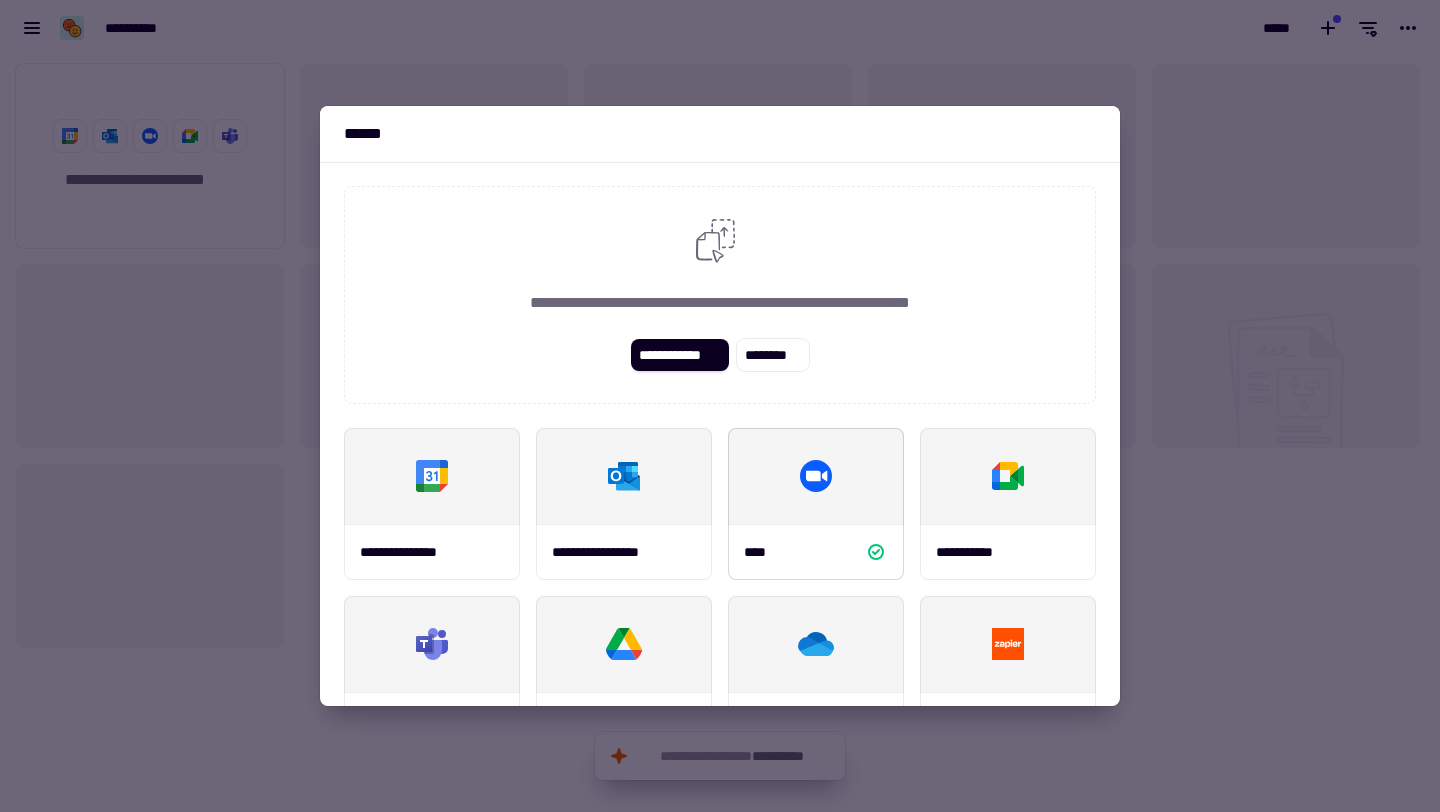 click 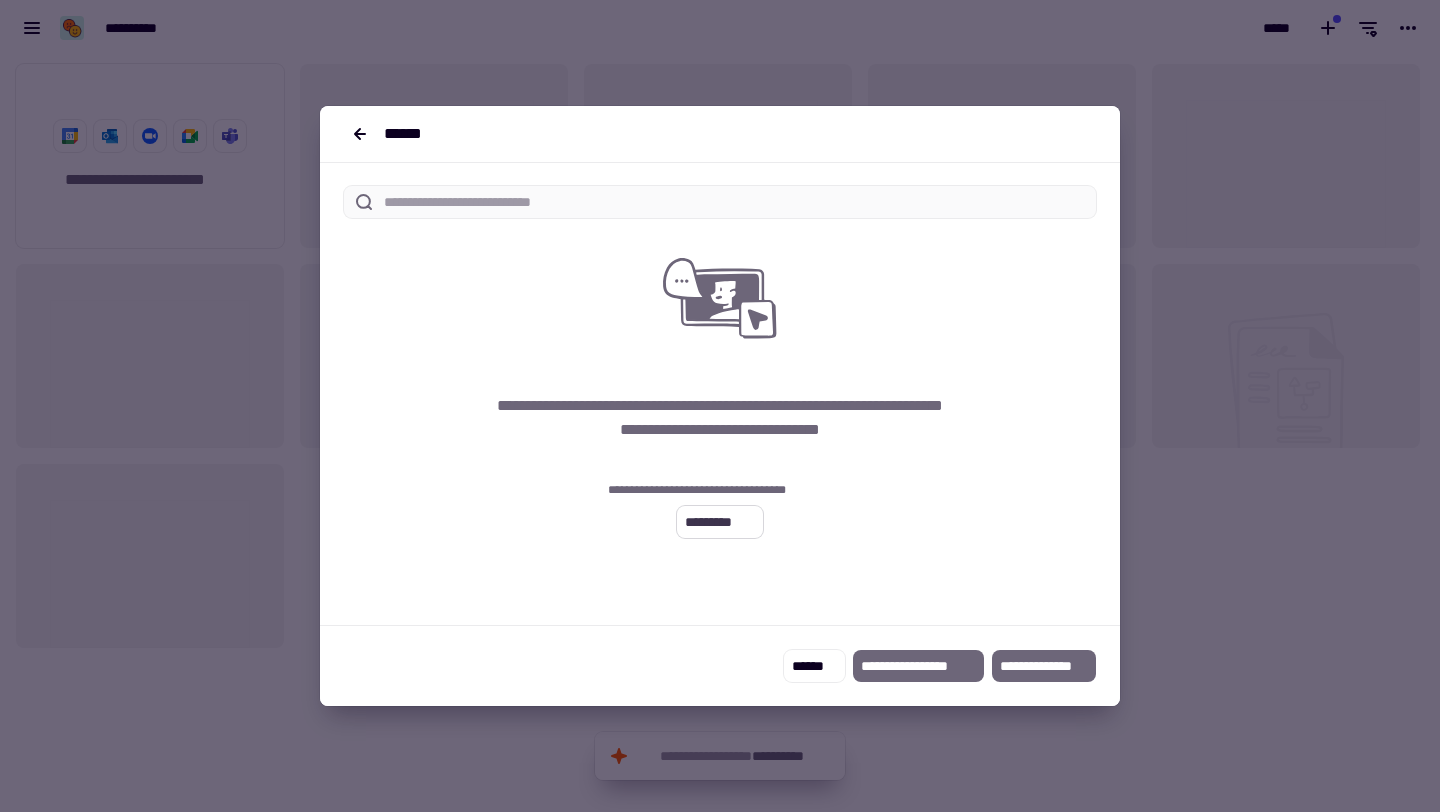click on "*********" 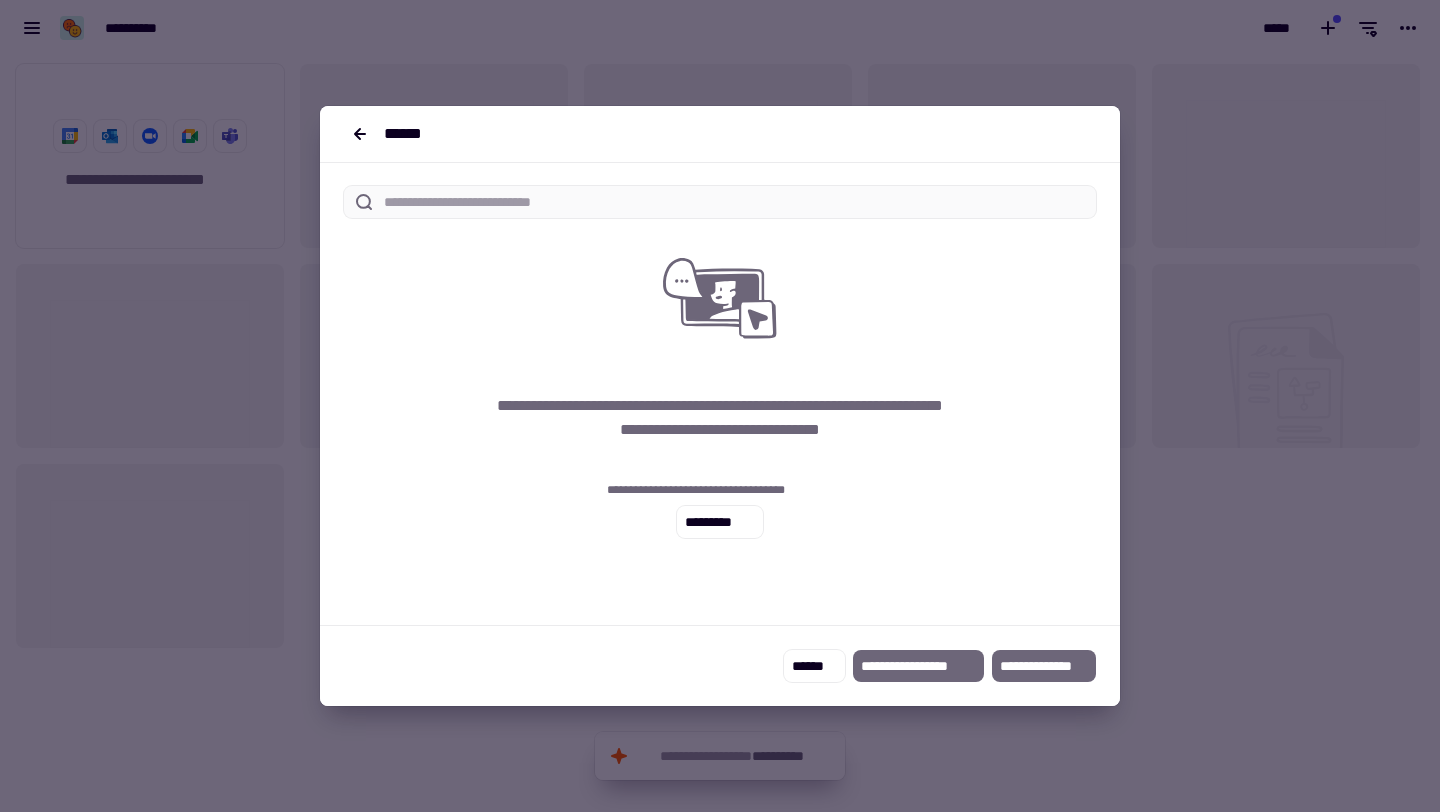 click on "**********" 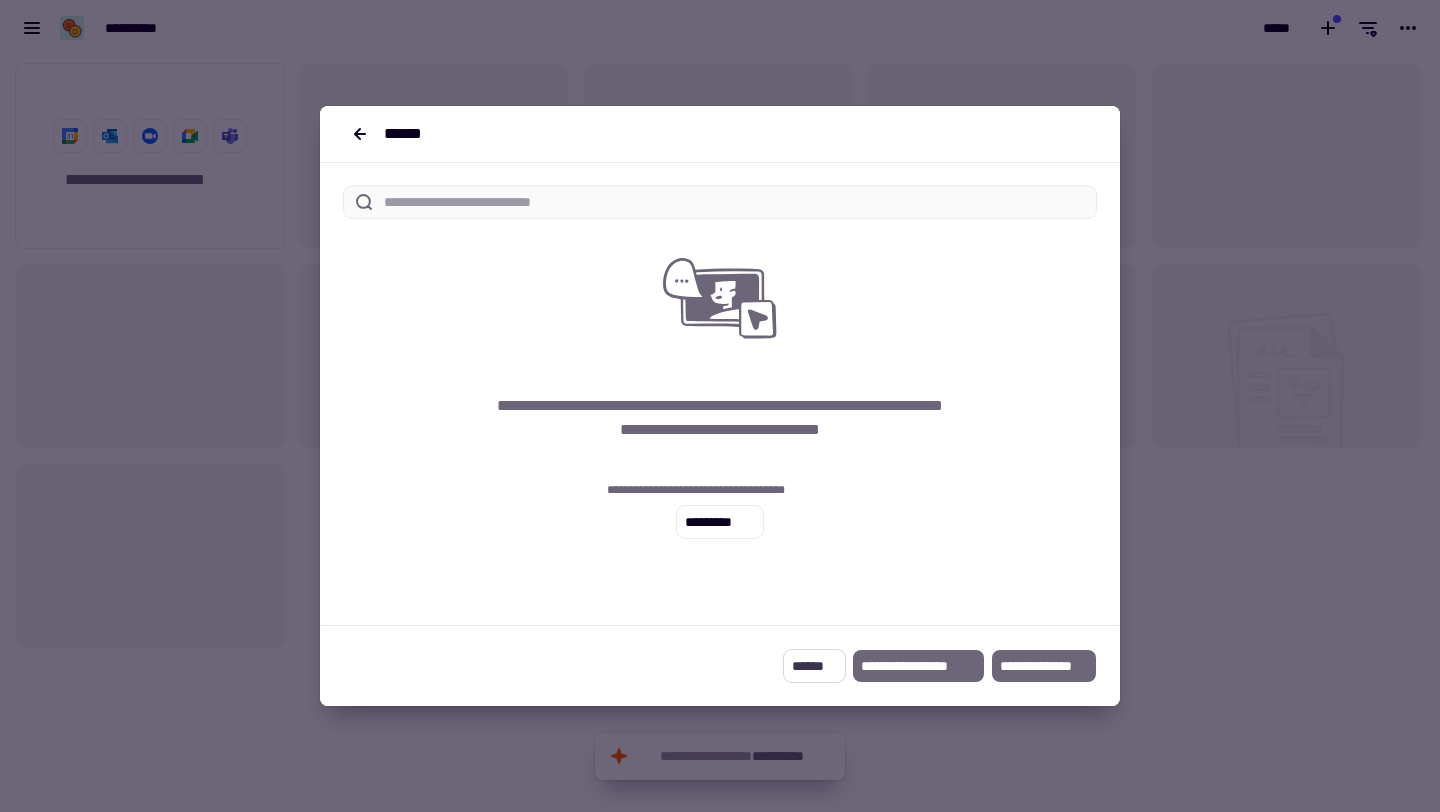 click on "******" 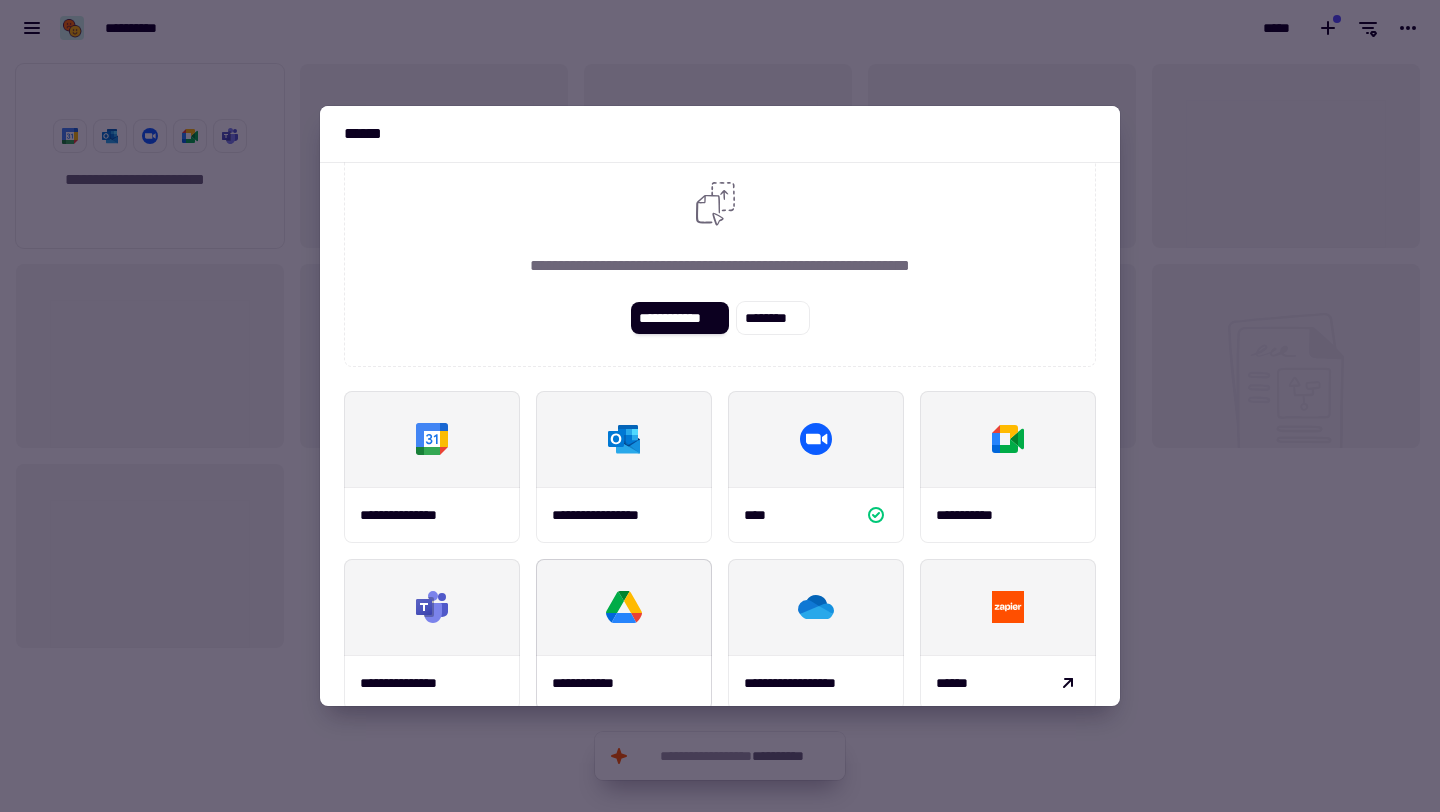 scroll, scrollTop: 35, scrollLeft: 0, axis: vertical 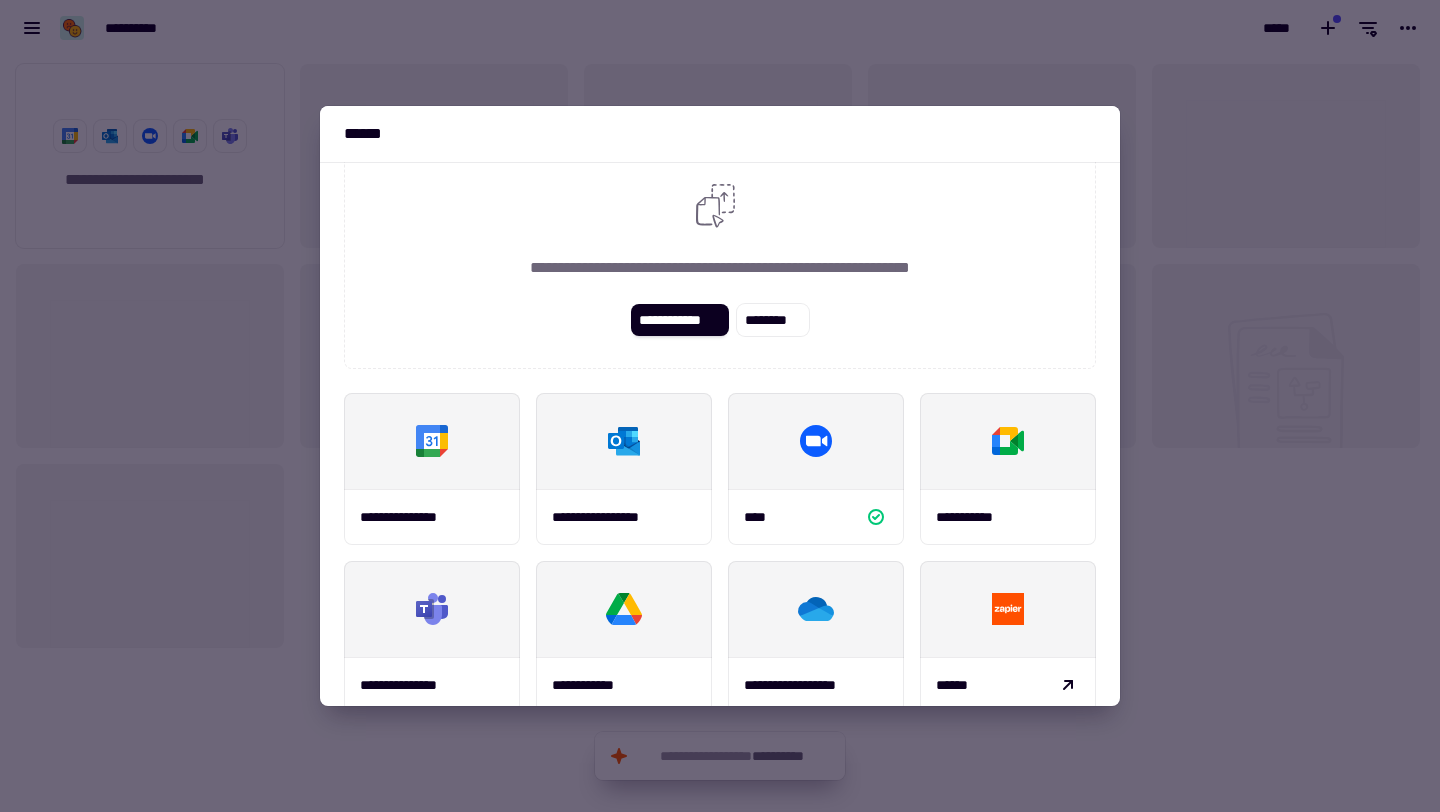 click at bounding box center (720, 406) 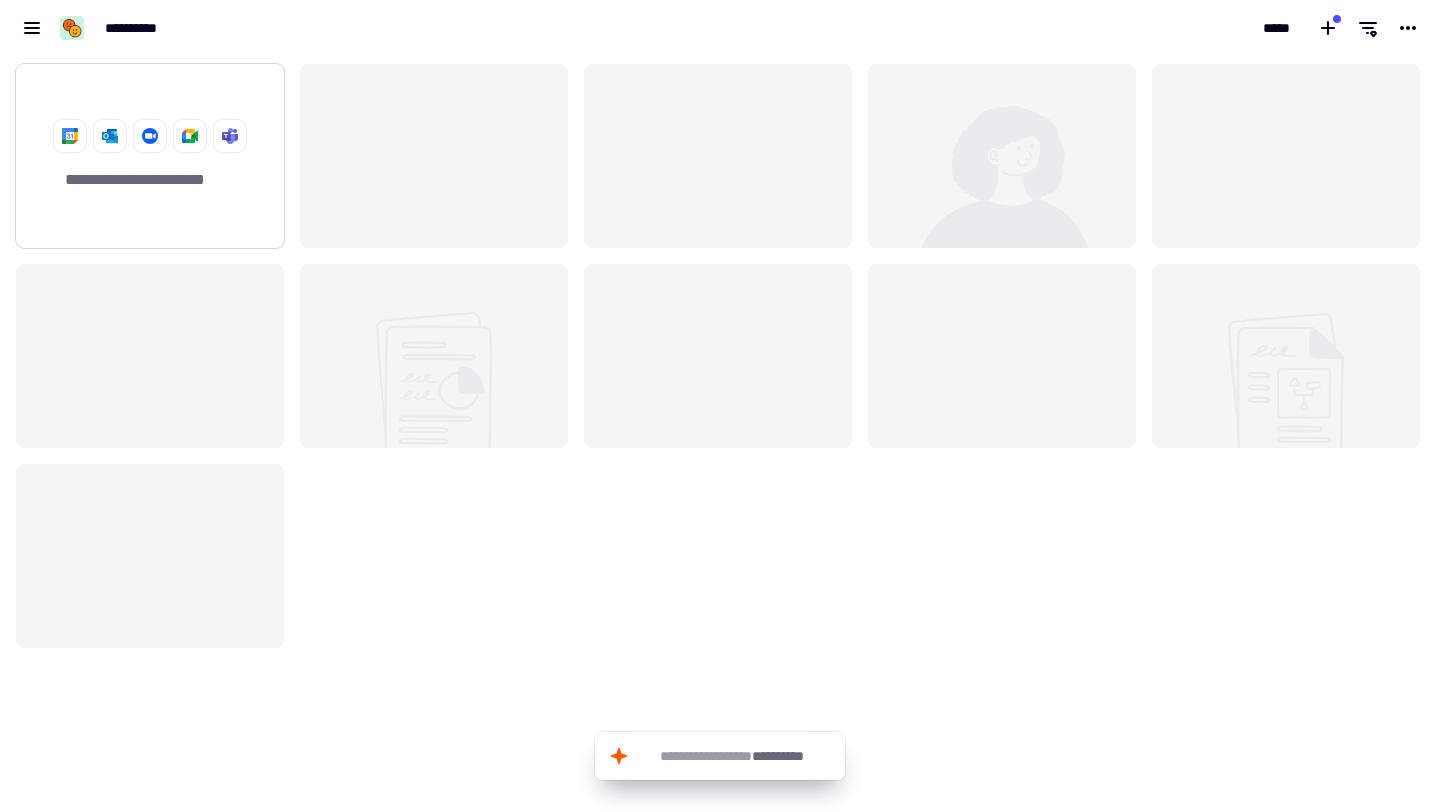 click on "**********" 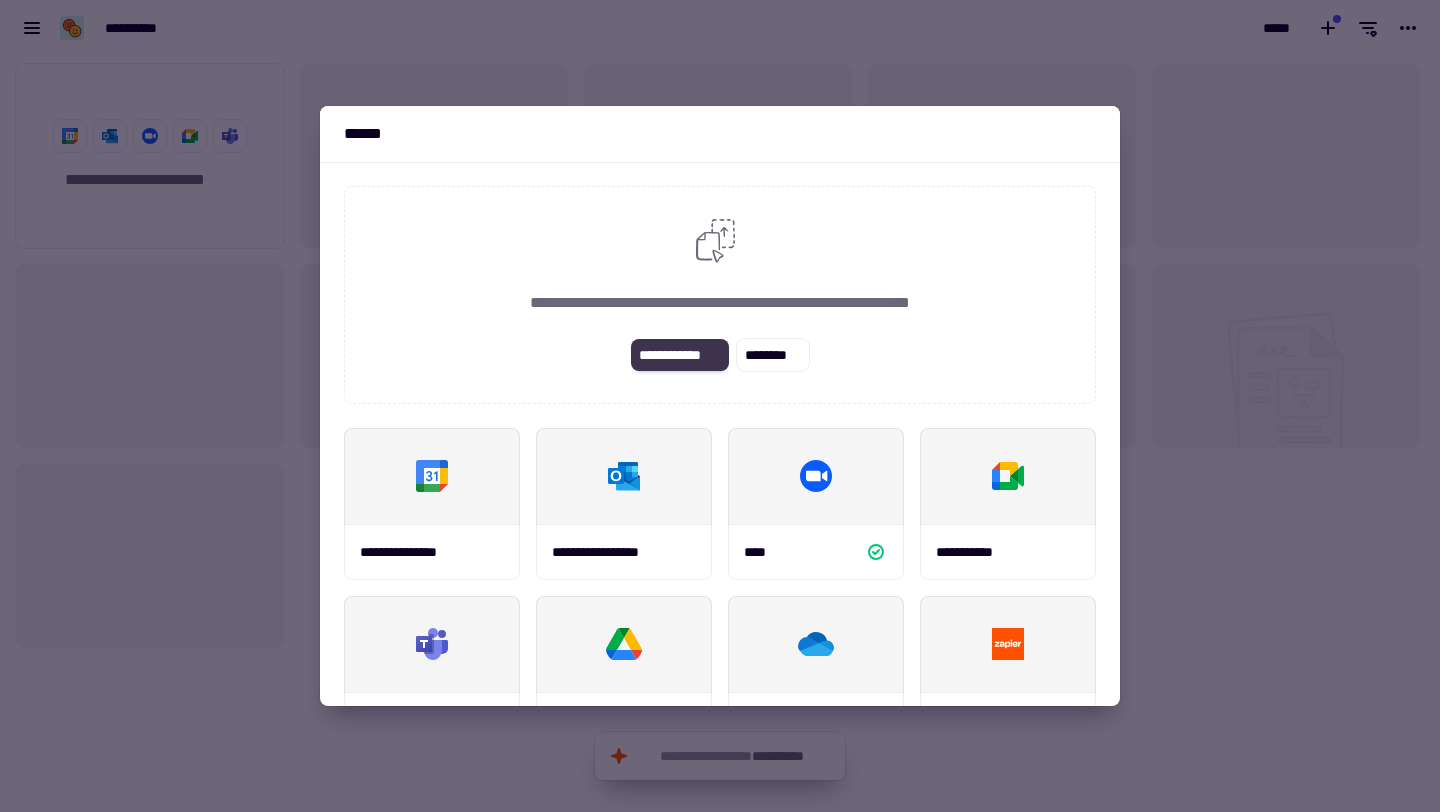 click on "**********" 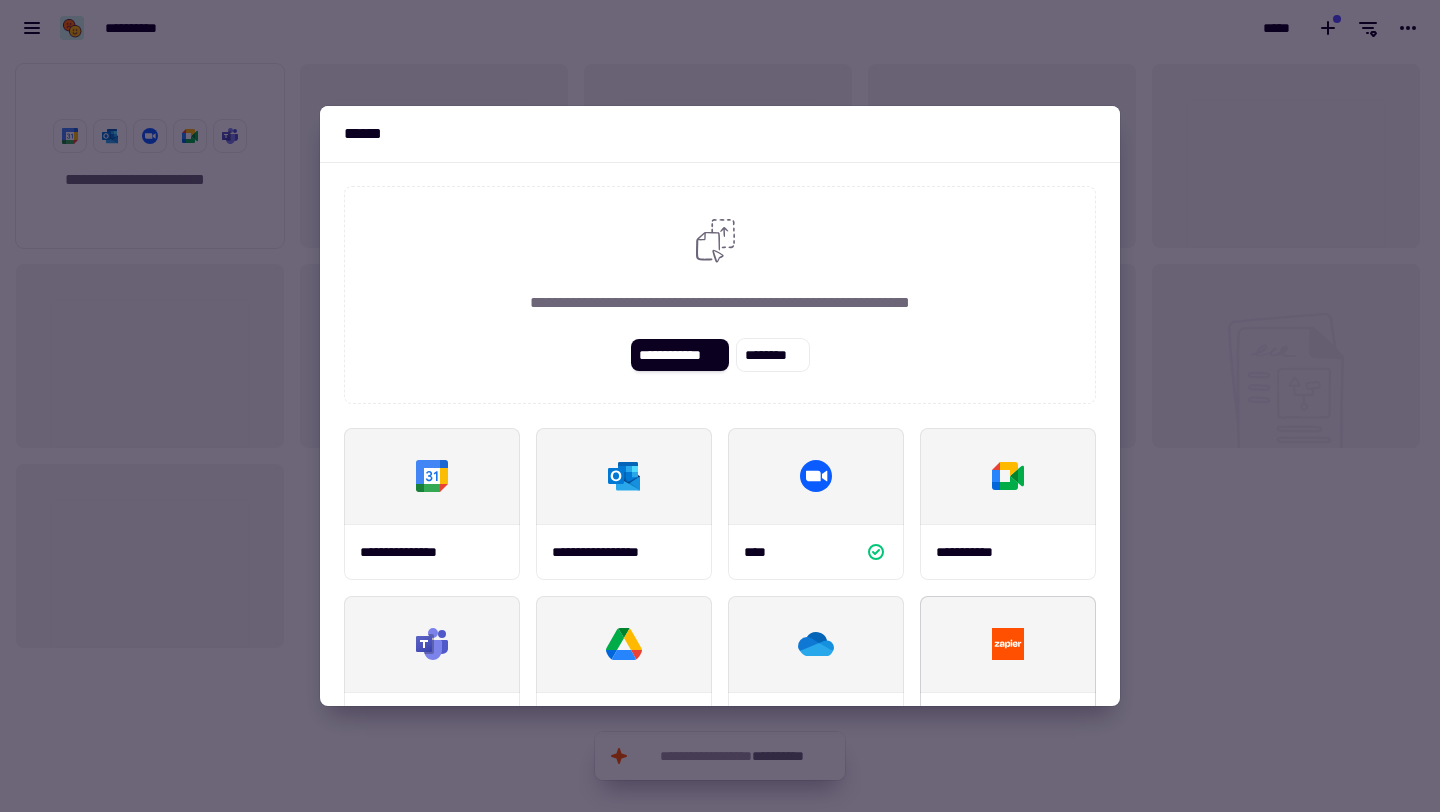 scroll, scrollTop: 234, scrollLeft: 0, axis: vertical 